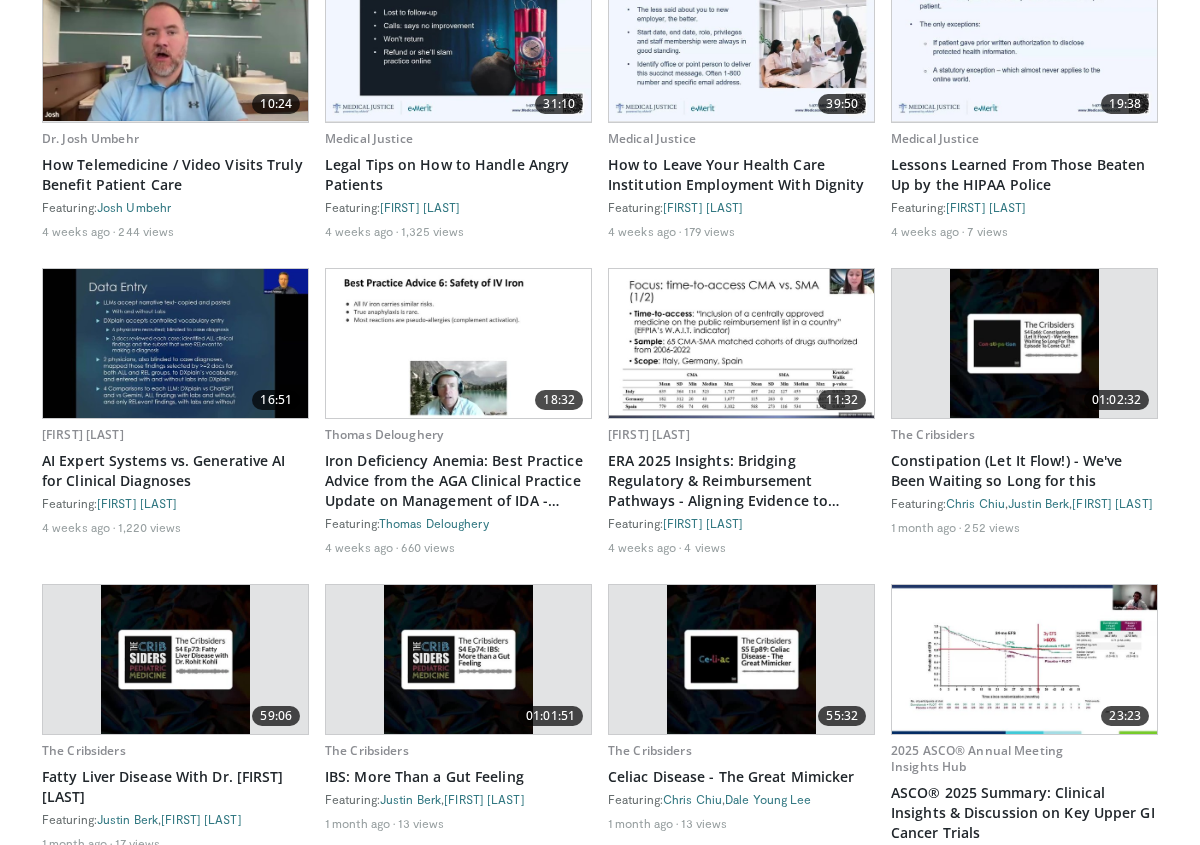 scroll, scrollTop: 2759, scrollLeft: 0, axis: vertical 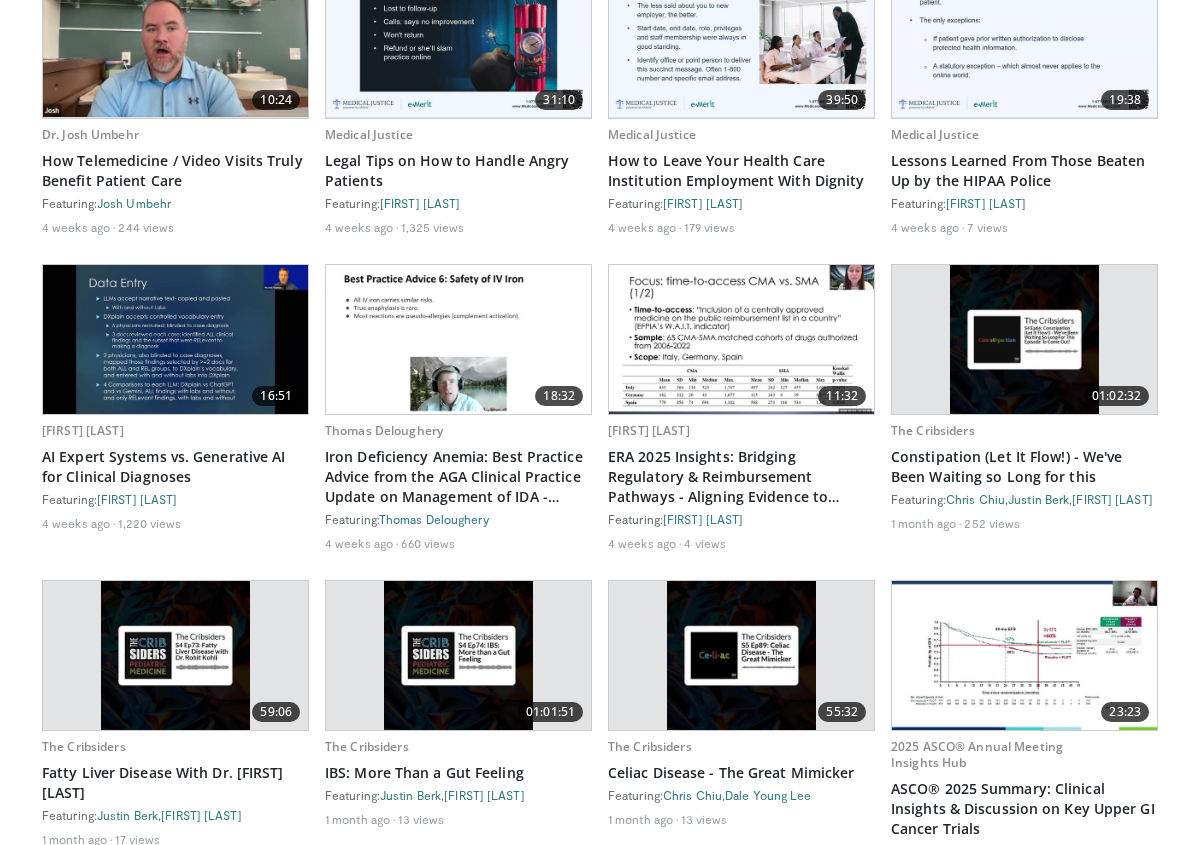 click at bounding box center [458, 339] 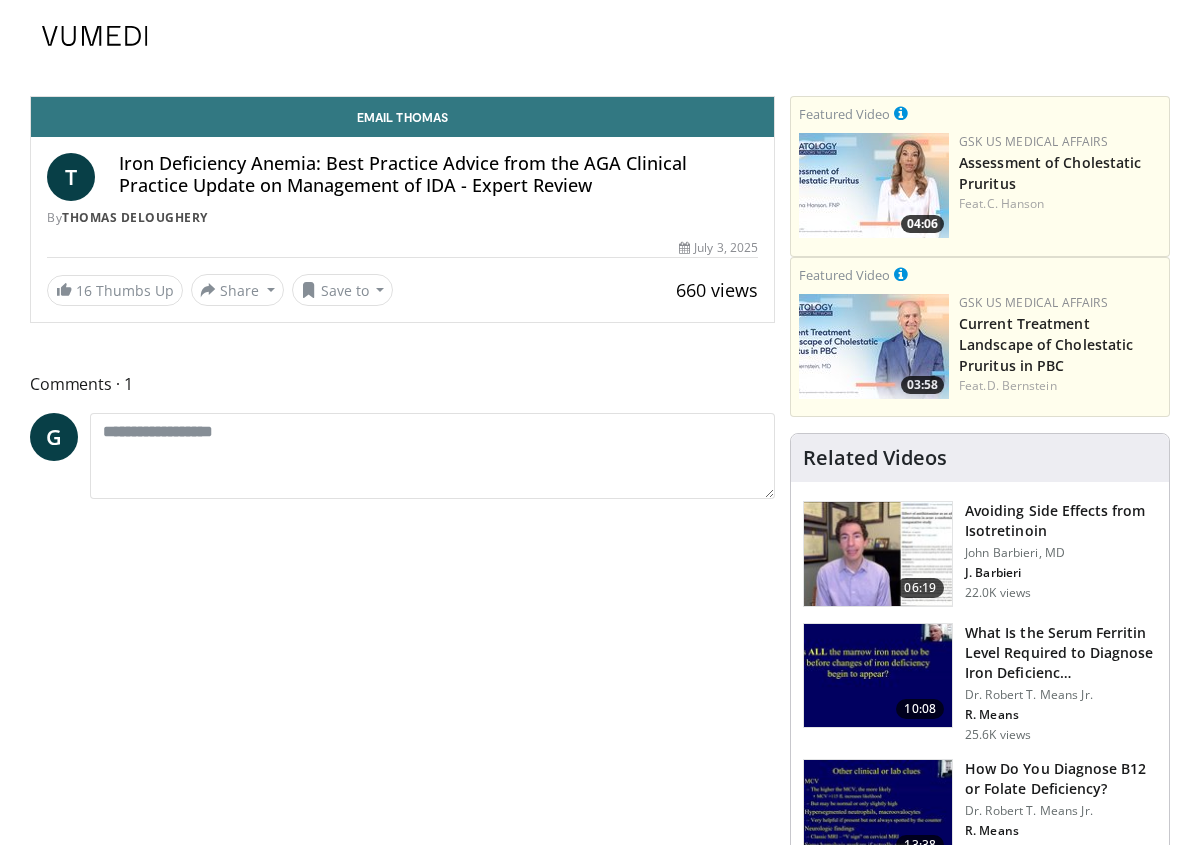 scroll, scrollTop: 0, scrollLeft: 0, axis: both 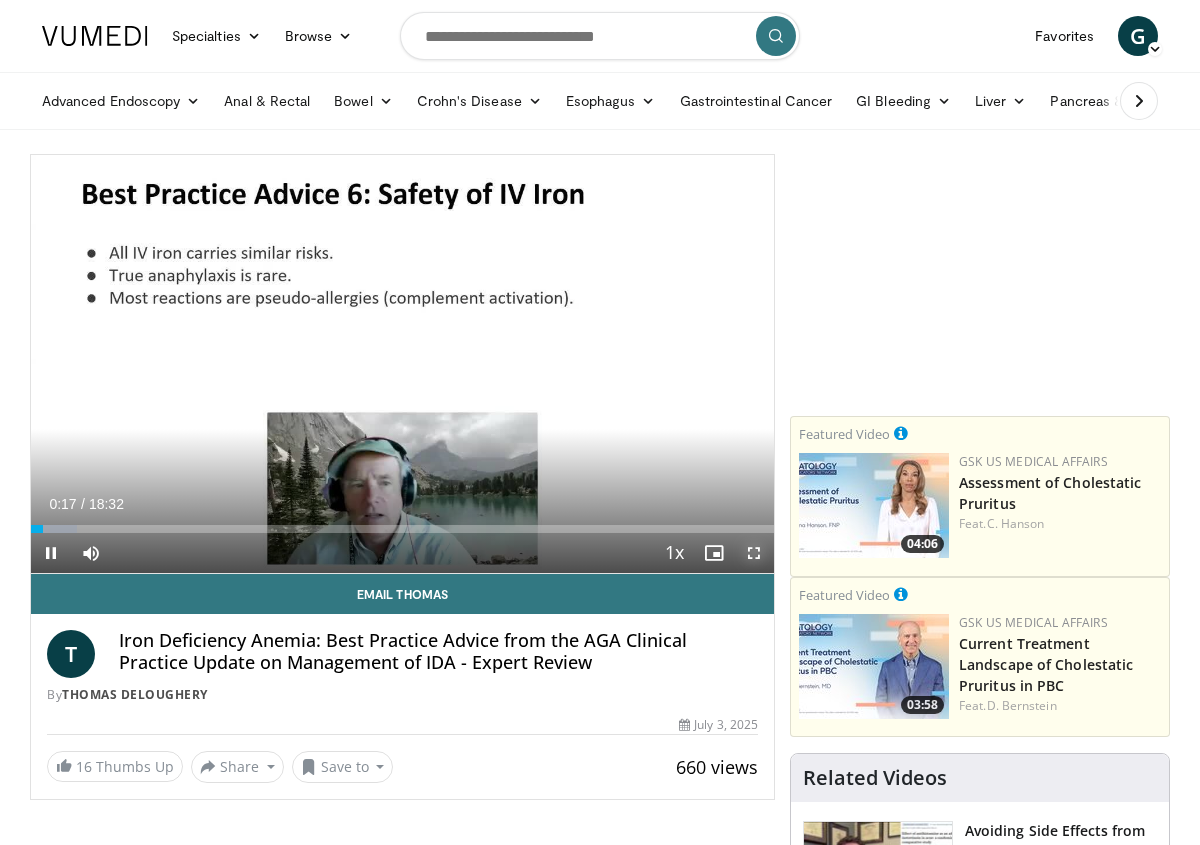 click at bounding box center (754, 553) 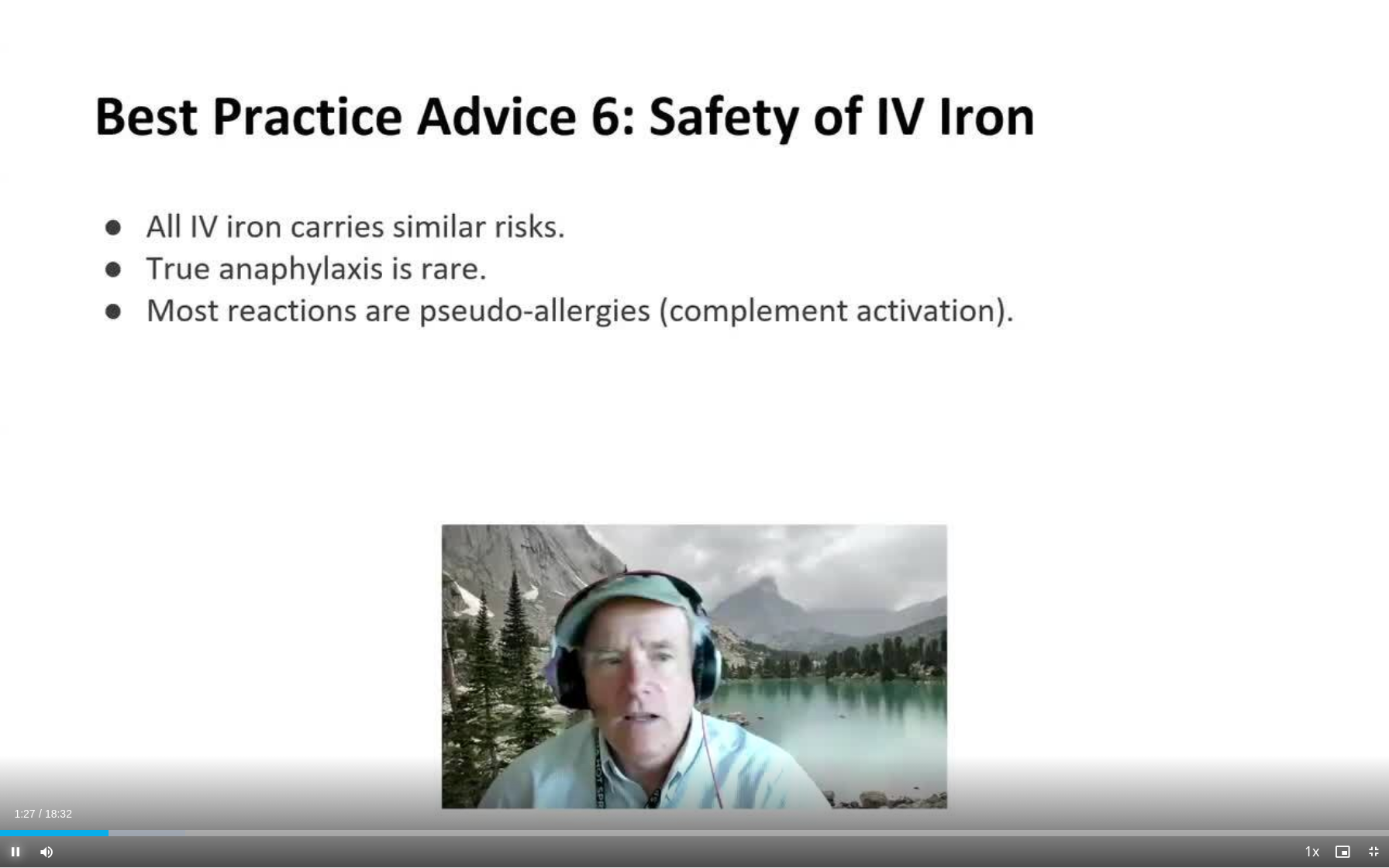 click at bounding box center [16, 852] 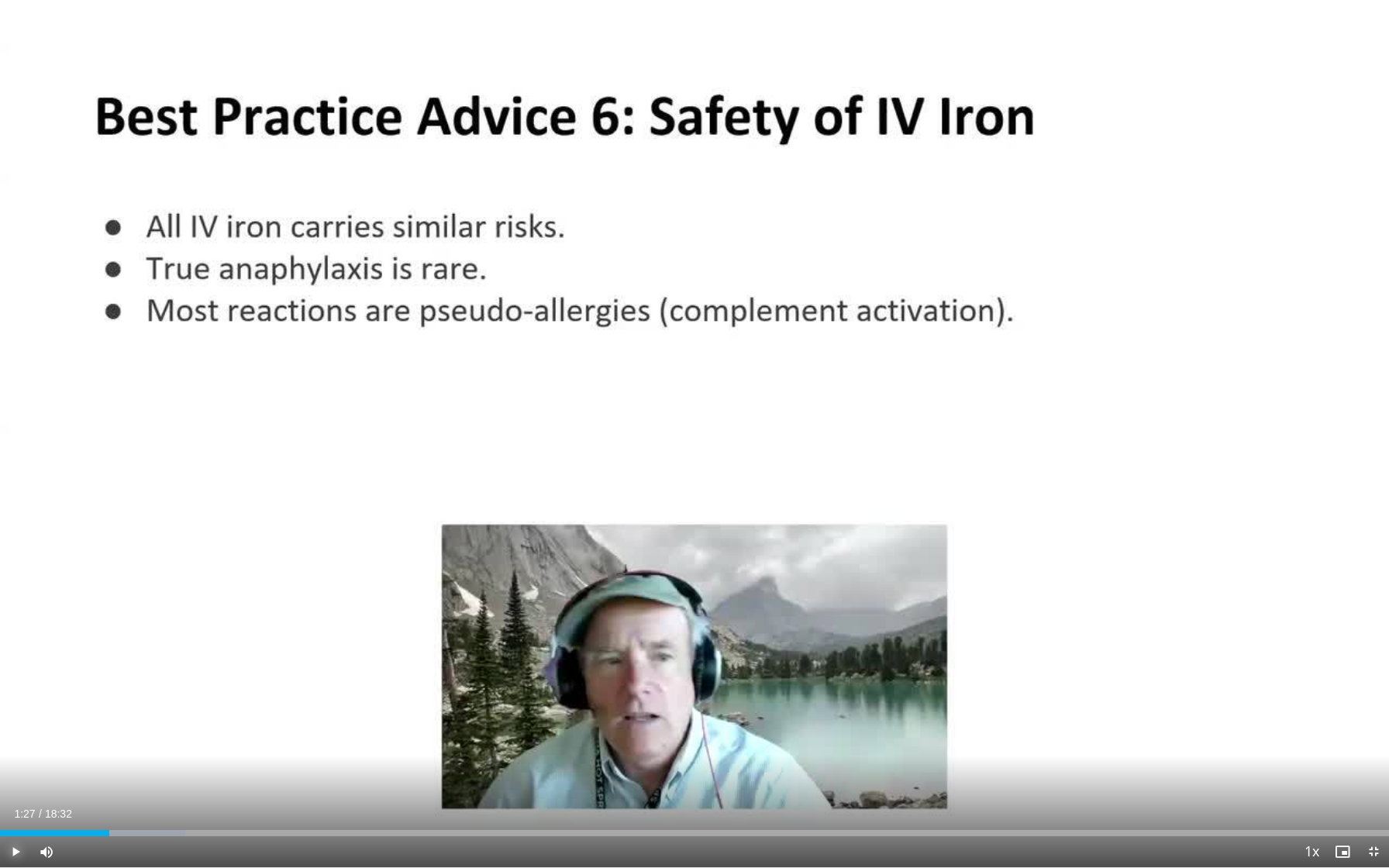 click at bounding box center [16, 852] 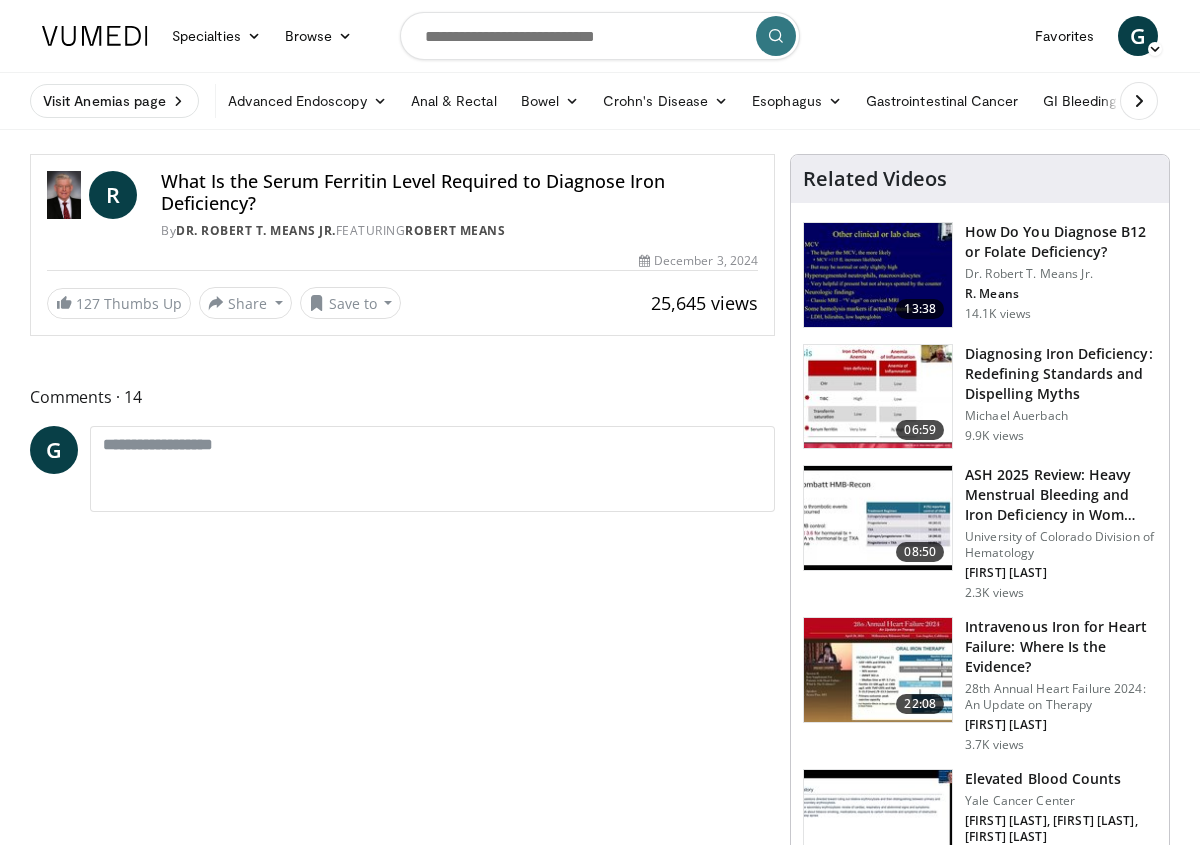 scroll, scrollTop: 0, scrollLeft: 0, axis: both 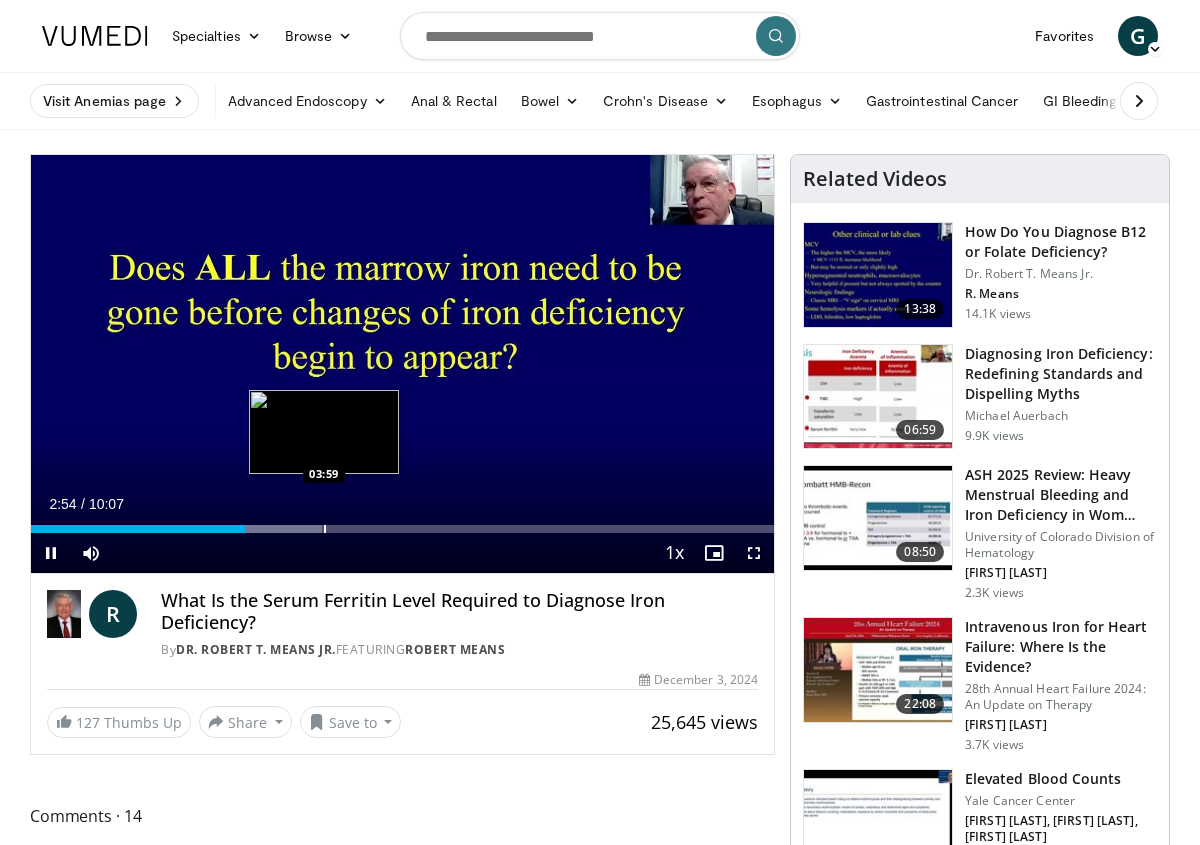 click on "Loaded :  39.22% 02:54 03:59" at bounding box center [402, 523] 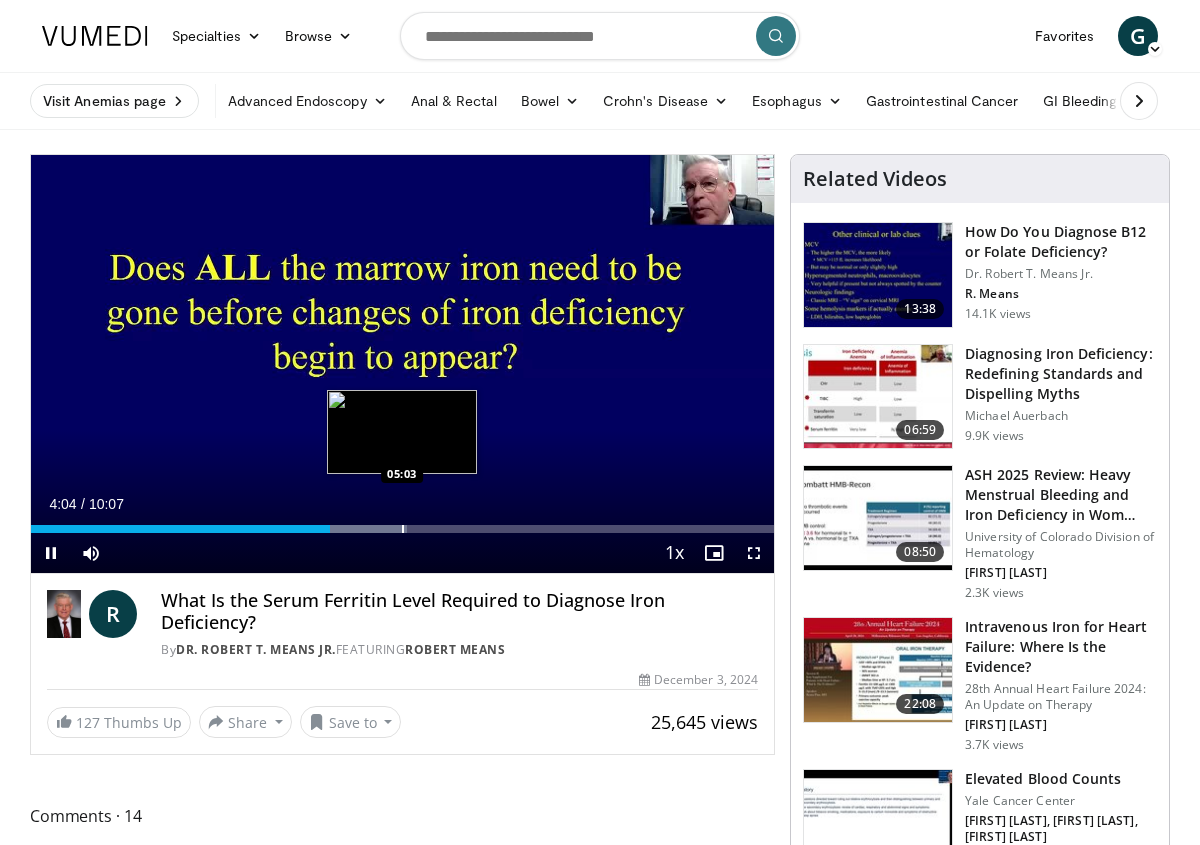 click on "Loaded :  50.66% 04:04 05:03" at bounding box center [402, 523] 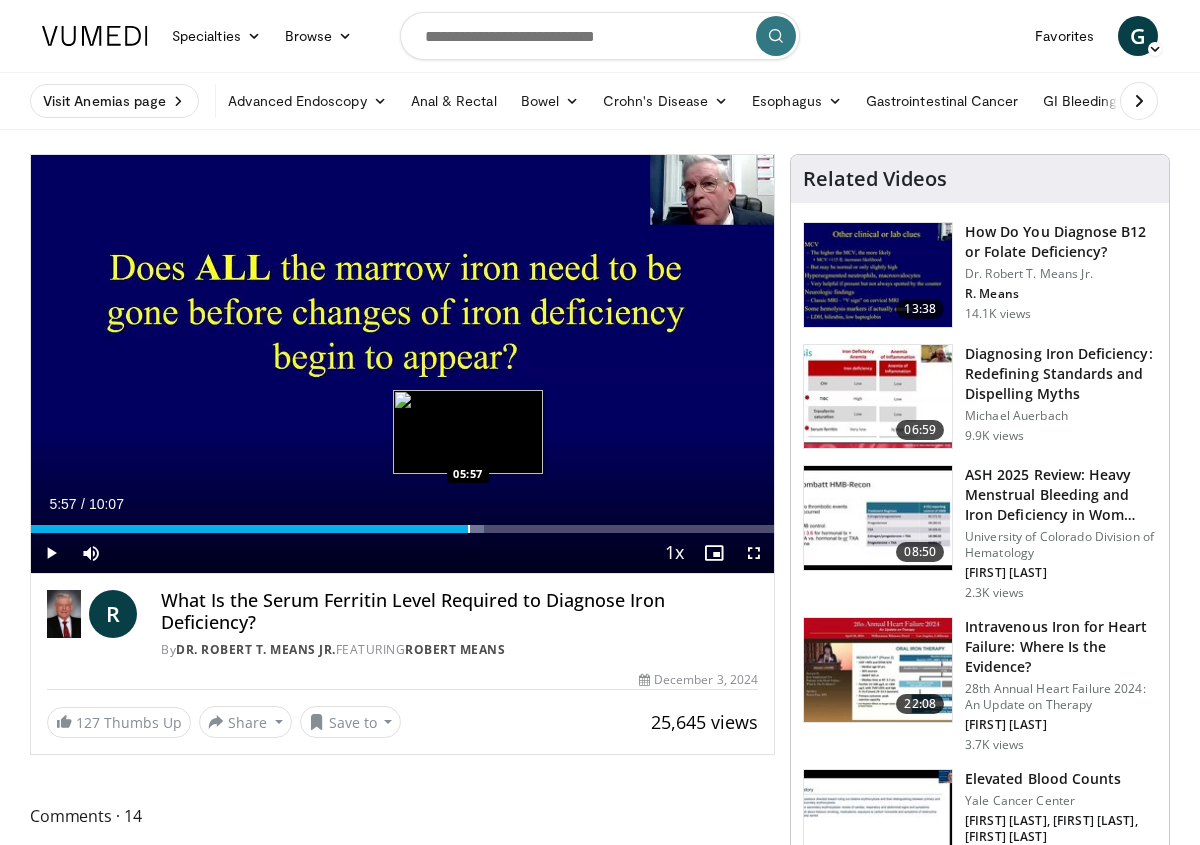 click on "Loaded :  60.96% 05:57 05:57" at bounding box center (402, 523) 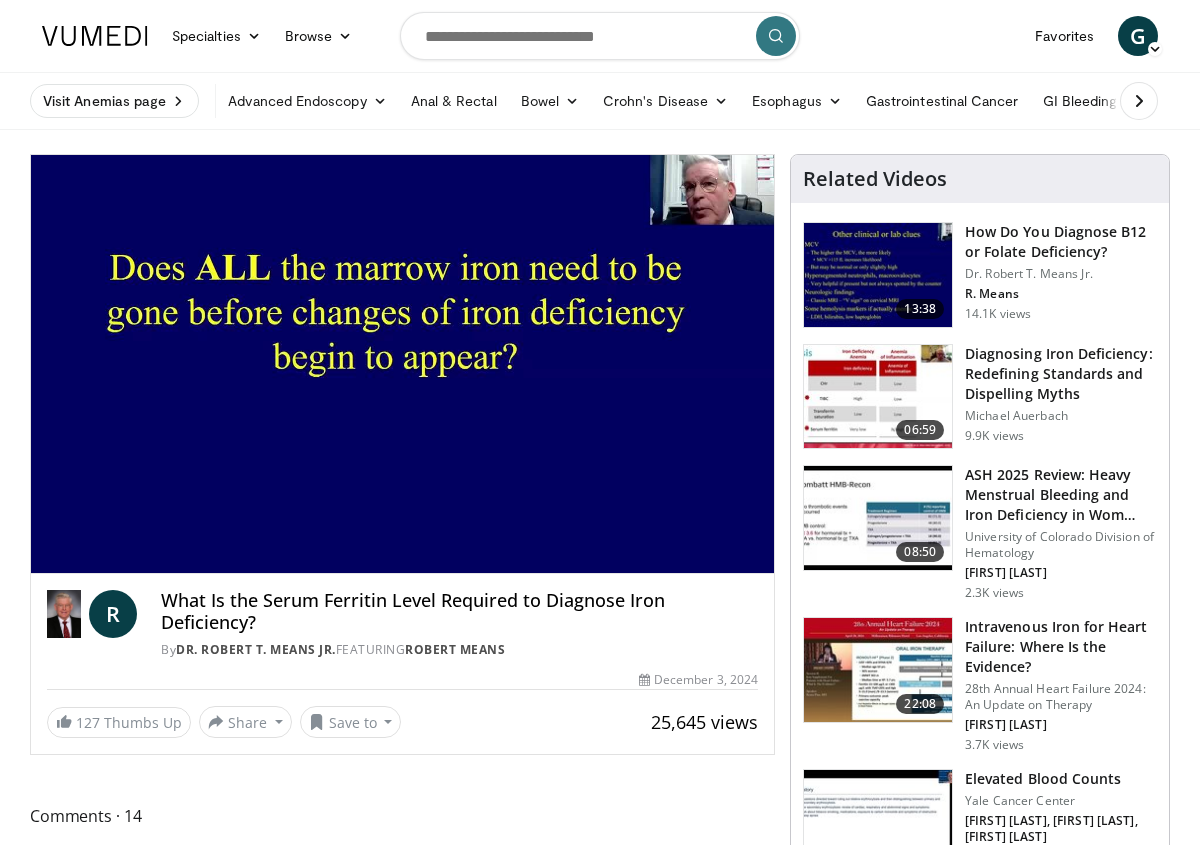 click at bounding box center (878, 397) 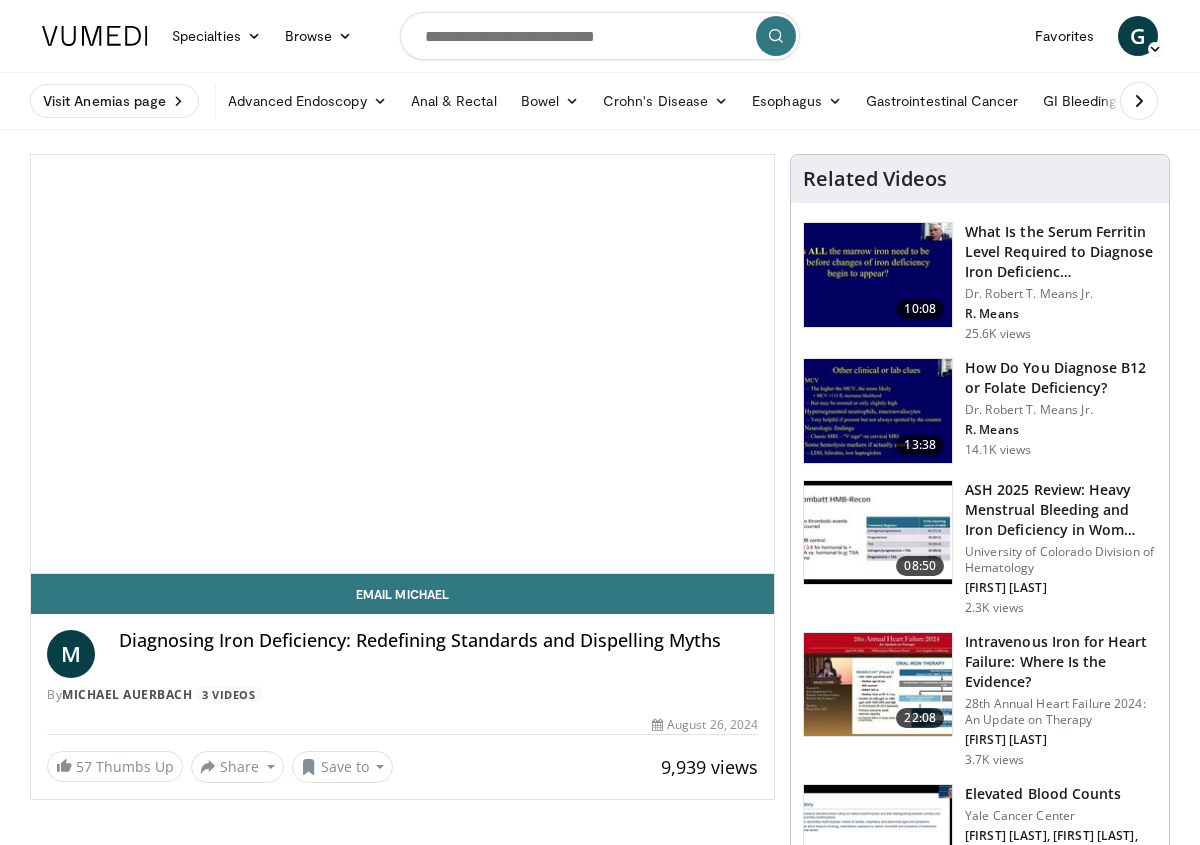 scroll, scrollTop: 0, scrollLeft: 0, axis: both 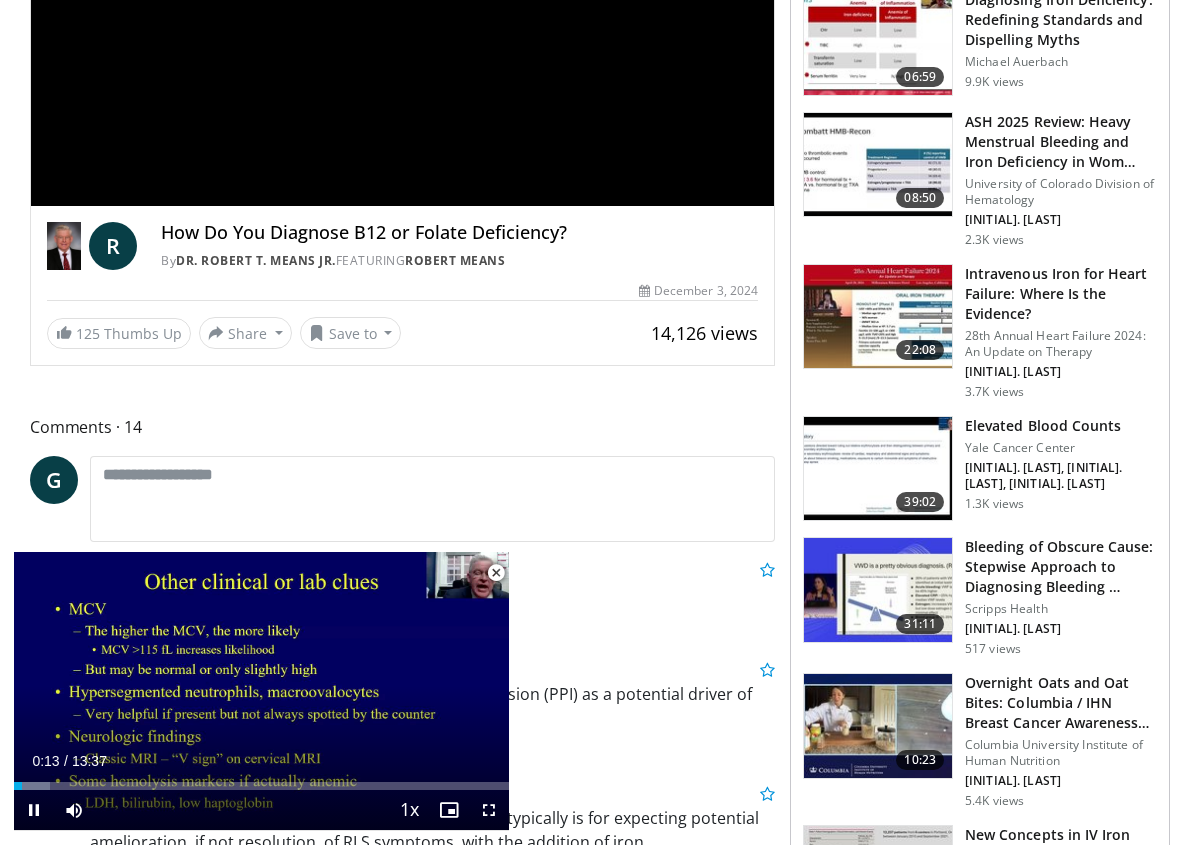 click at bounding box center (496, 573) 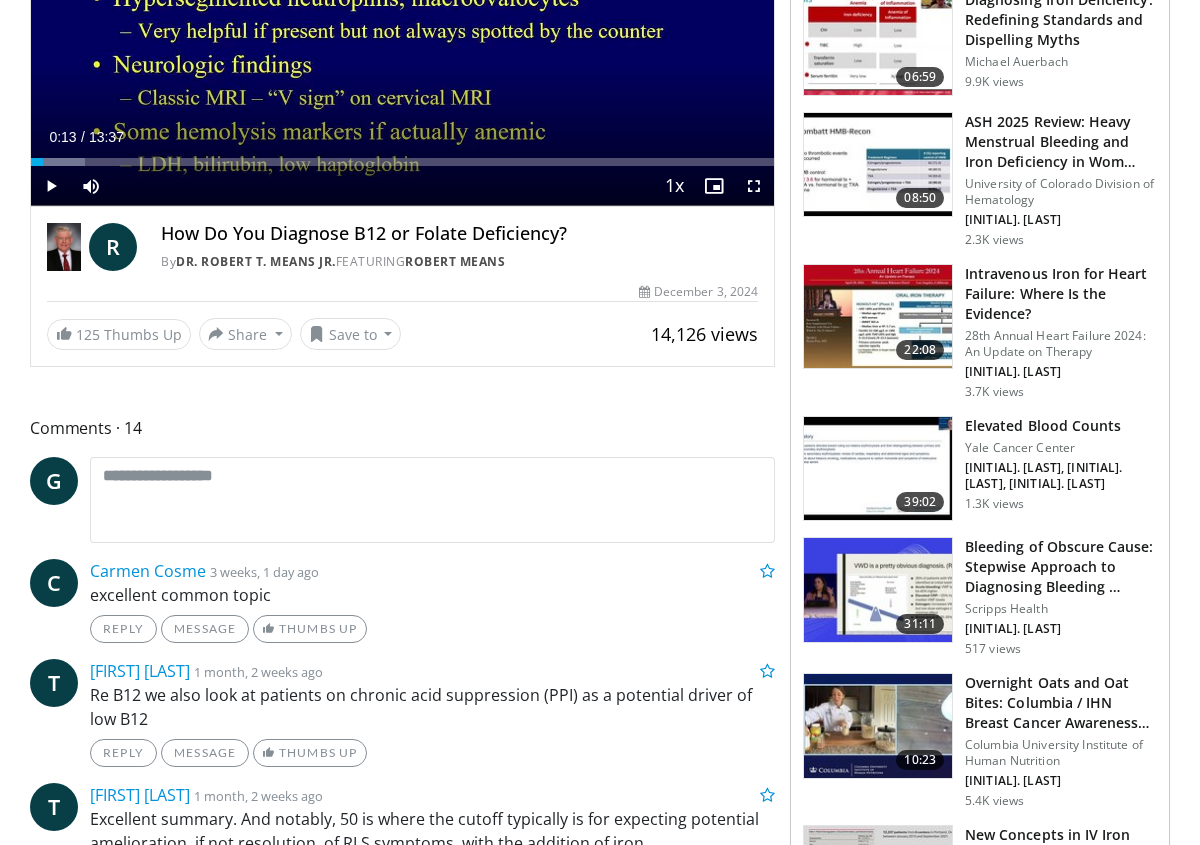 scroll, scrollTop: 0, scrollLeft: 0, axis: both 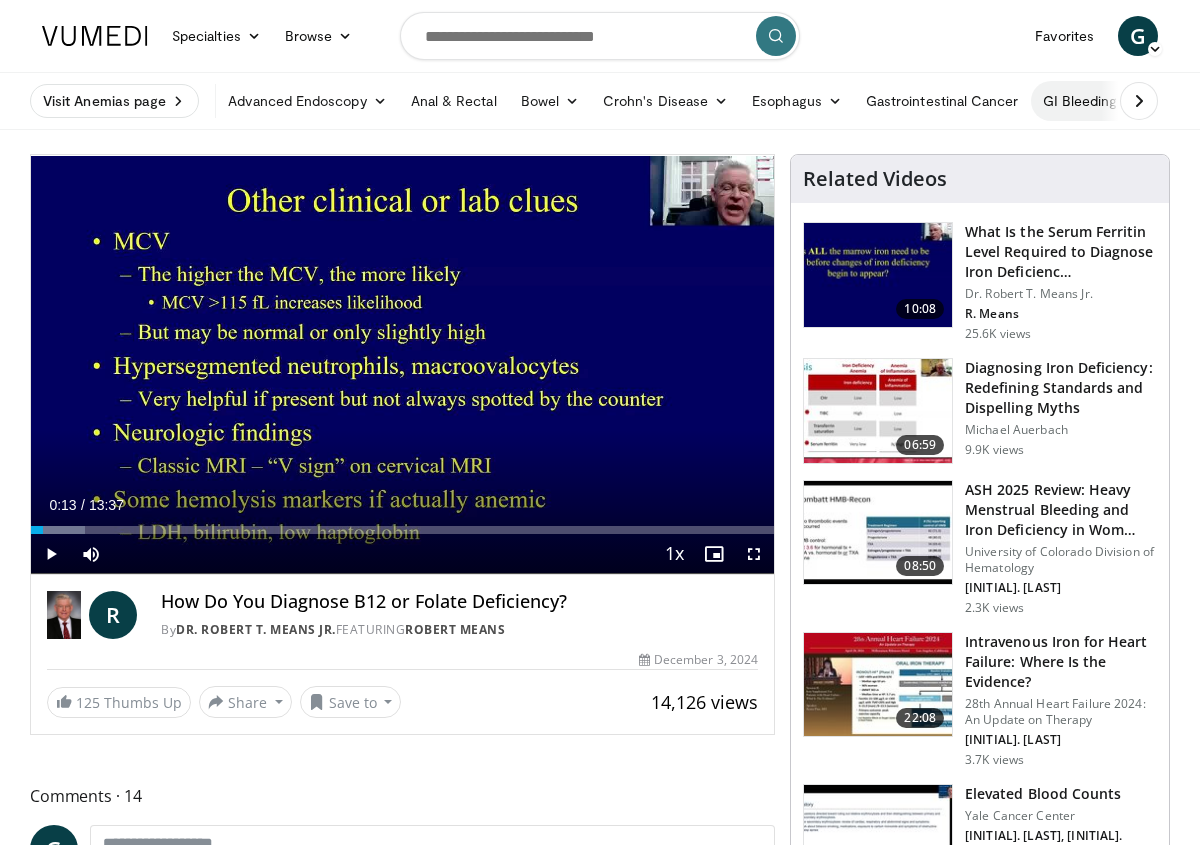 click on "GI Bleeding" at bounding box center (1090, 101) 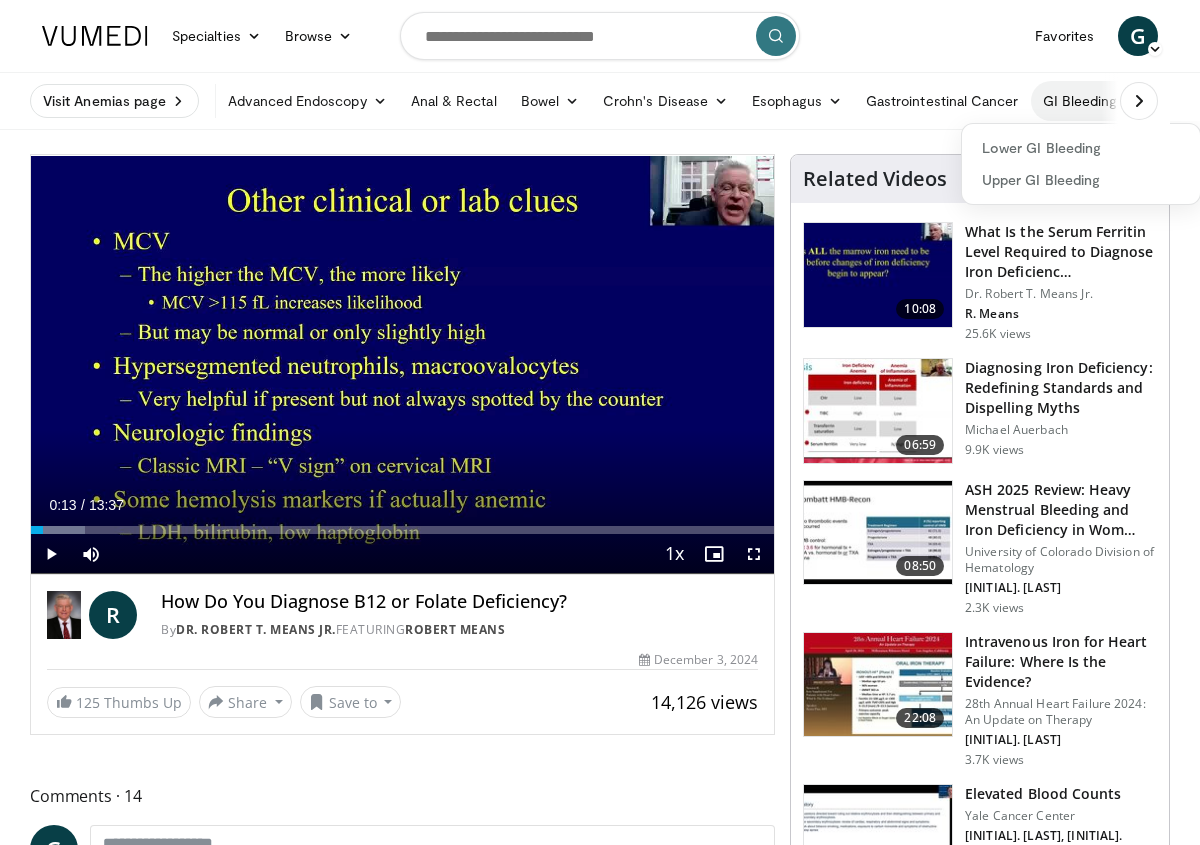 click on "GI Bleeding" at bounding box center [1090, 101] 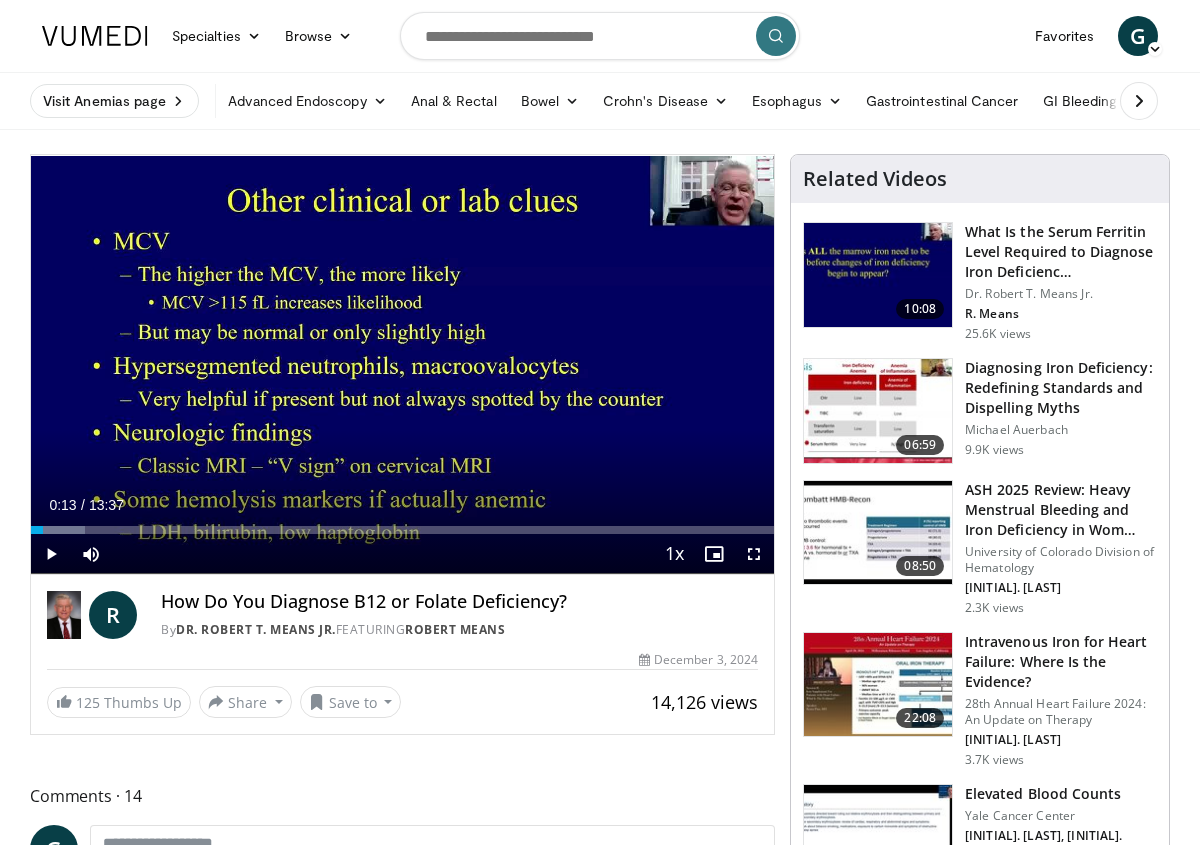 click at bounding box center (1139, 101) 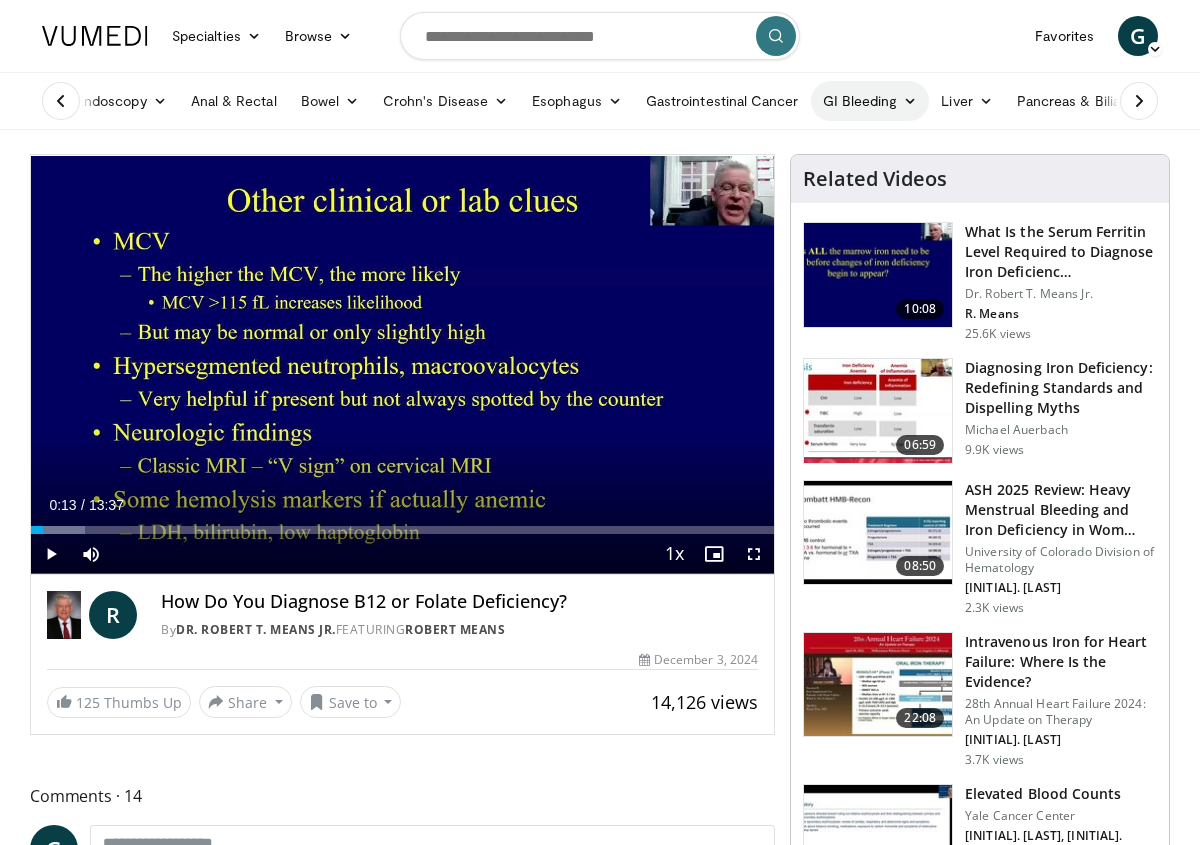 click on "GI Bleeding" at bounding box center [870, 101] 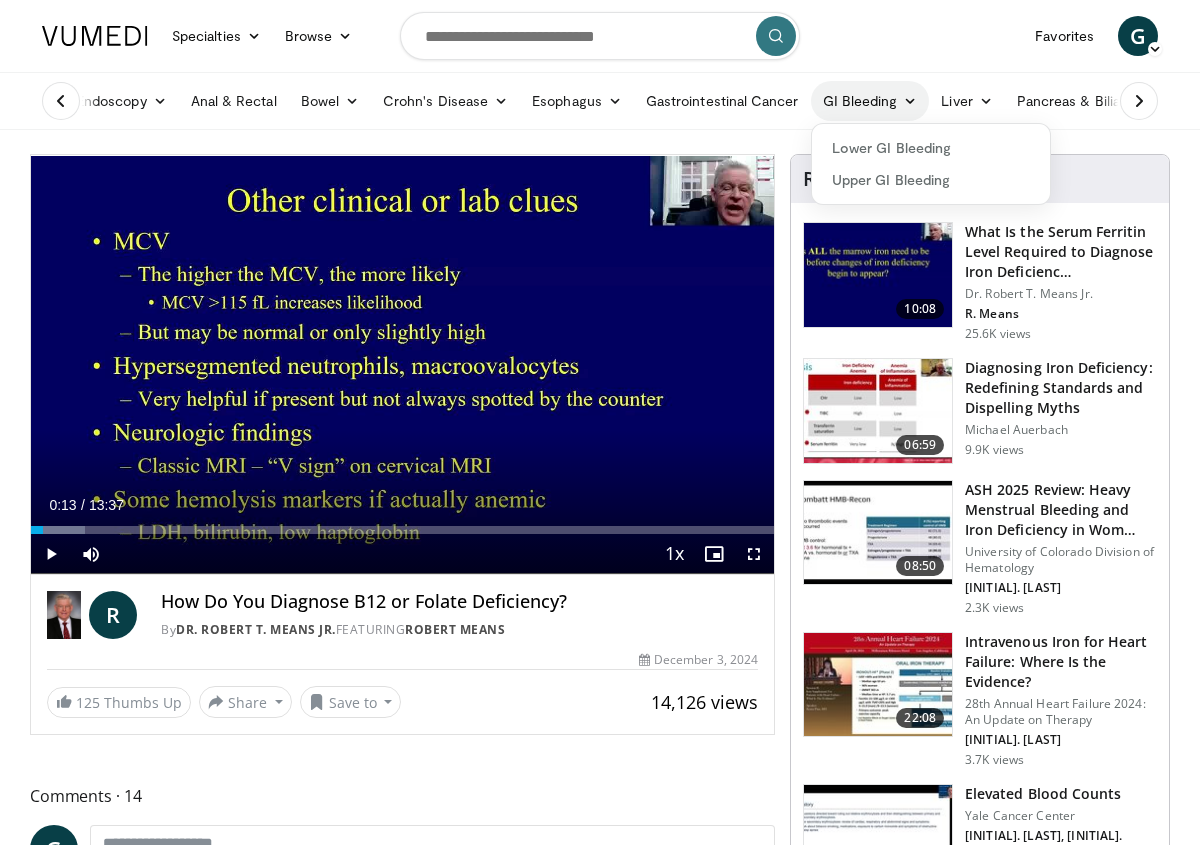 click on "GI Bleeding" at bounding box center (870, 101) 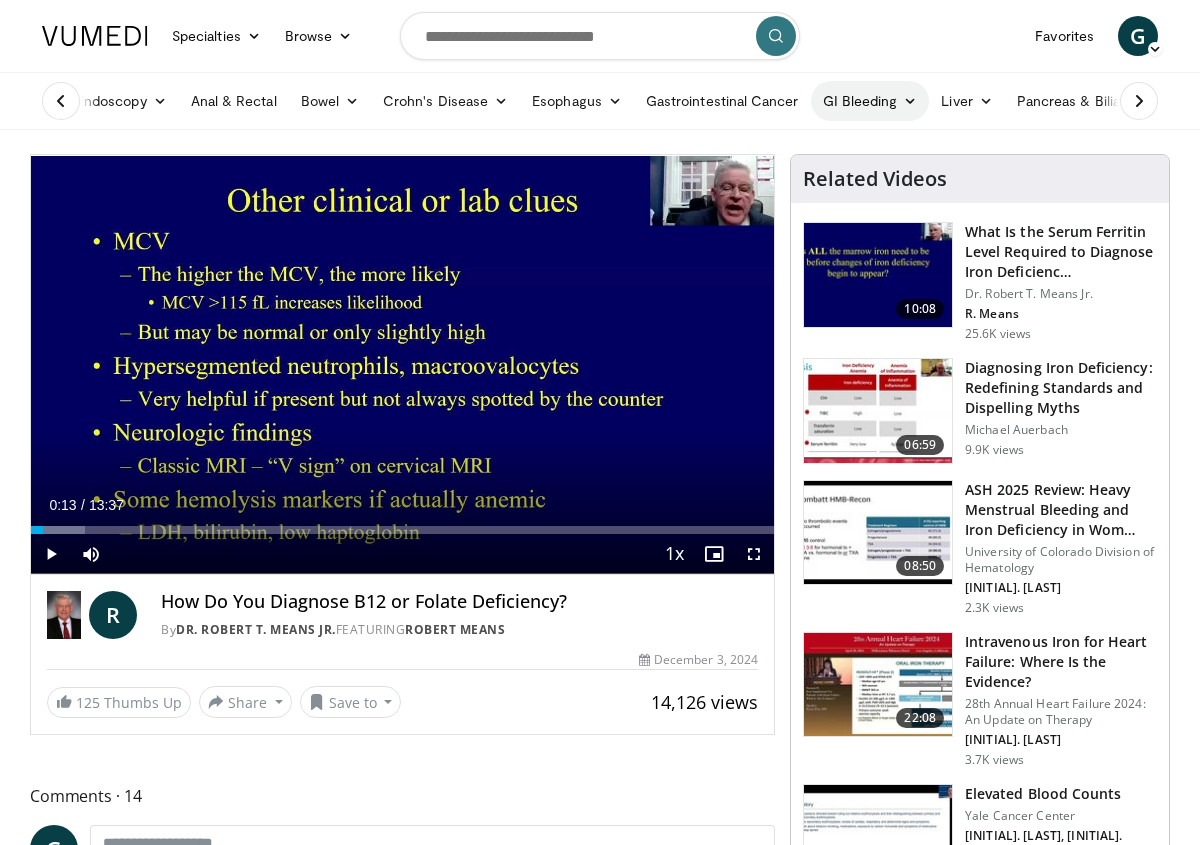 click on "GI Bleeding" at bounding box center (870, 101) 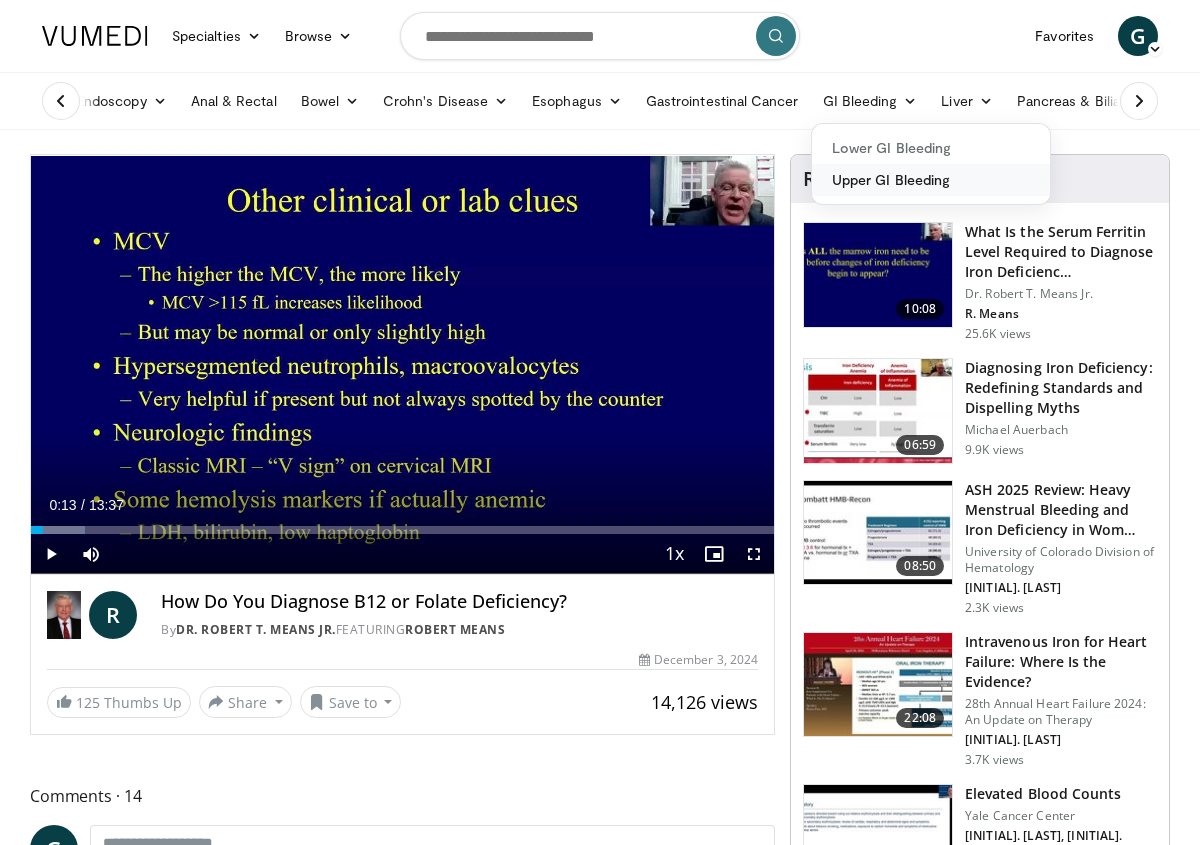 click on "Upper GI Bleeding" at bounding box center [931, 180] 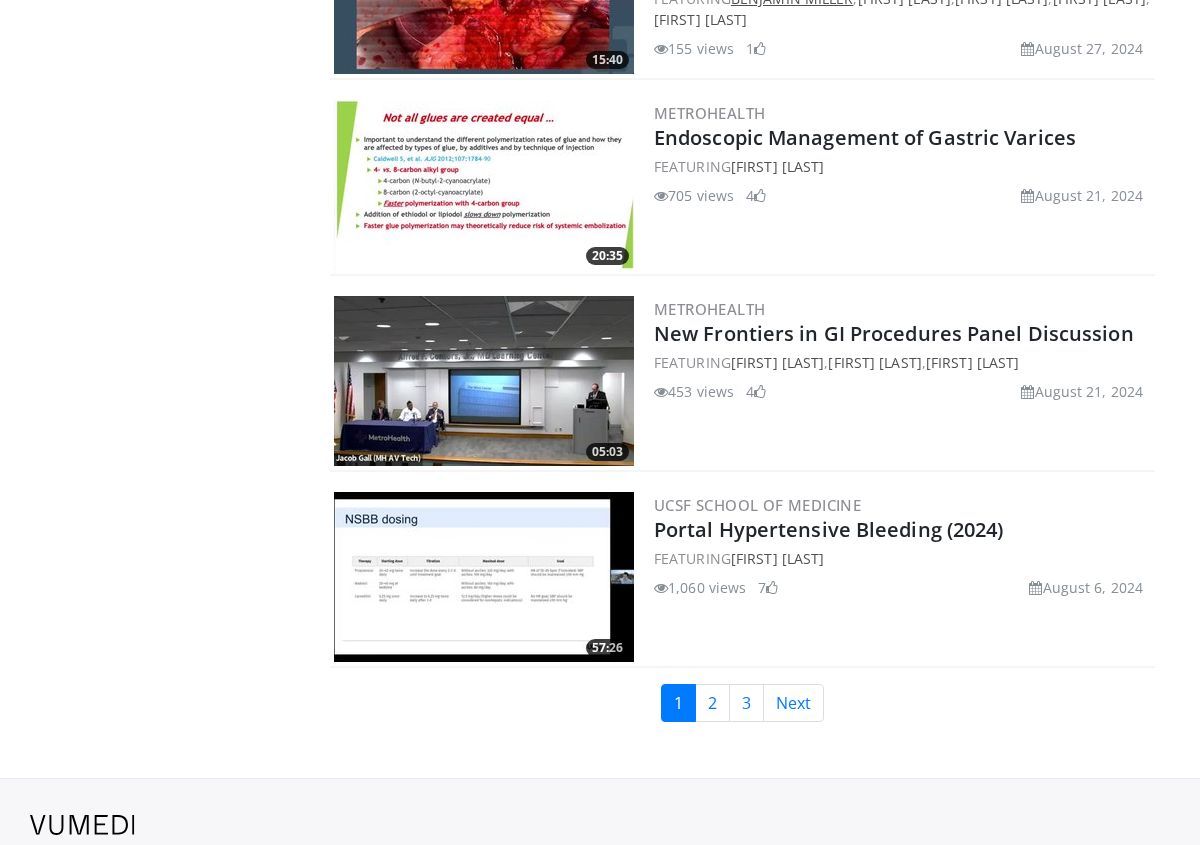 scroll, scrollTop: 4529, scrollLeft: 0, axis: vertical 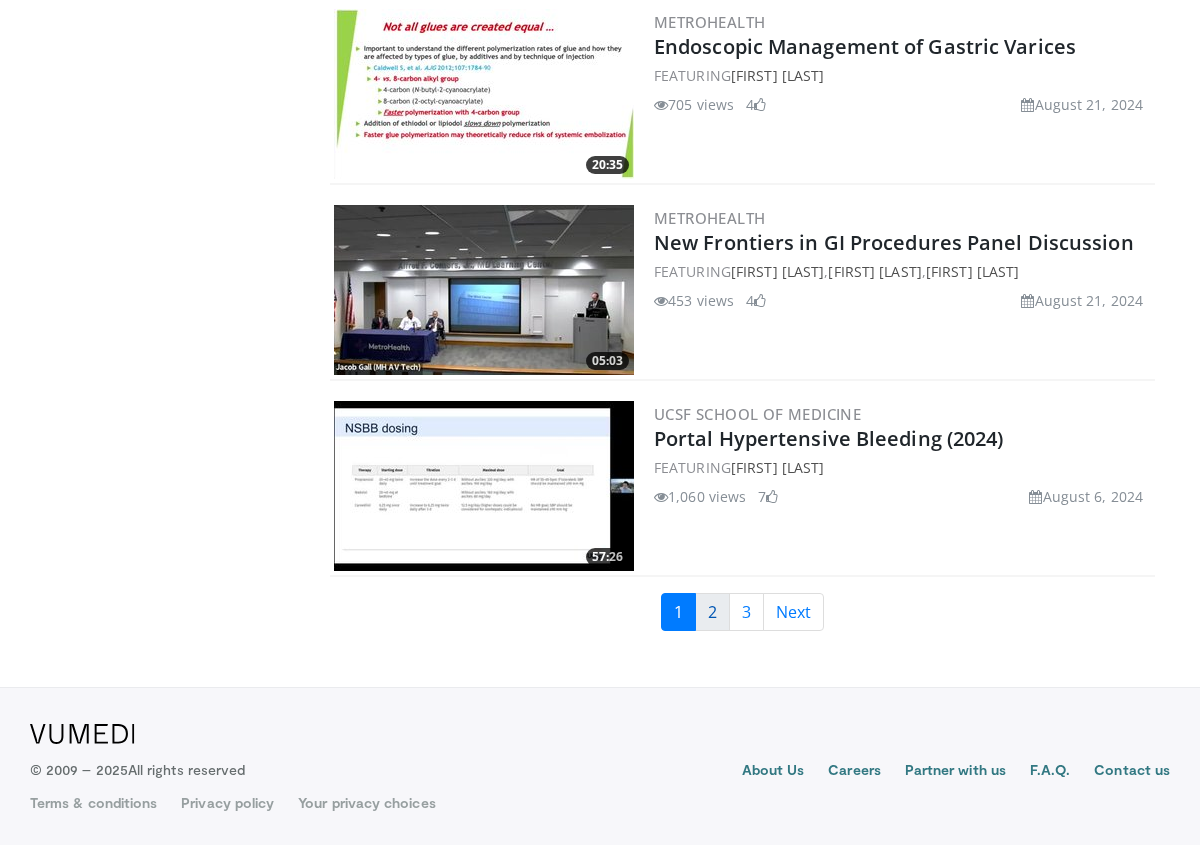 click on "2" at bounding box center (712, 612) 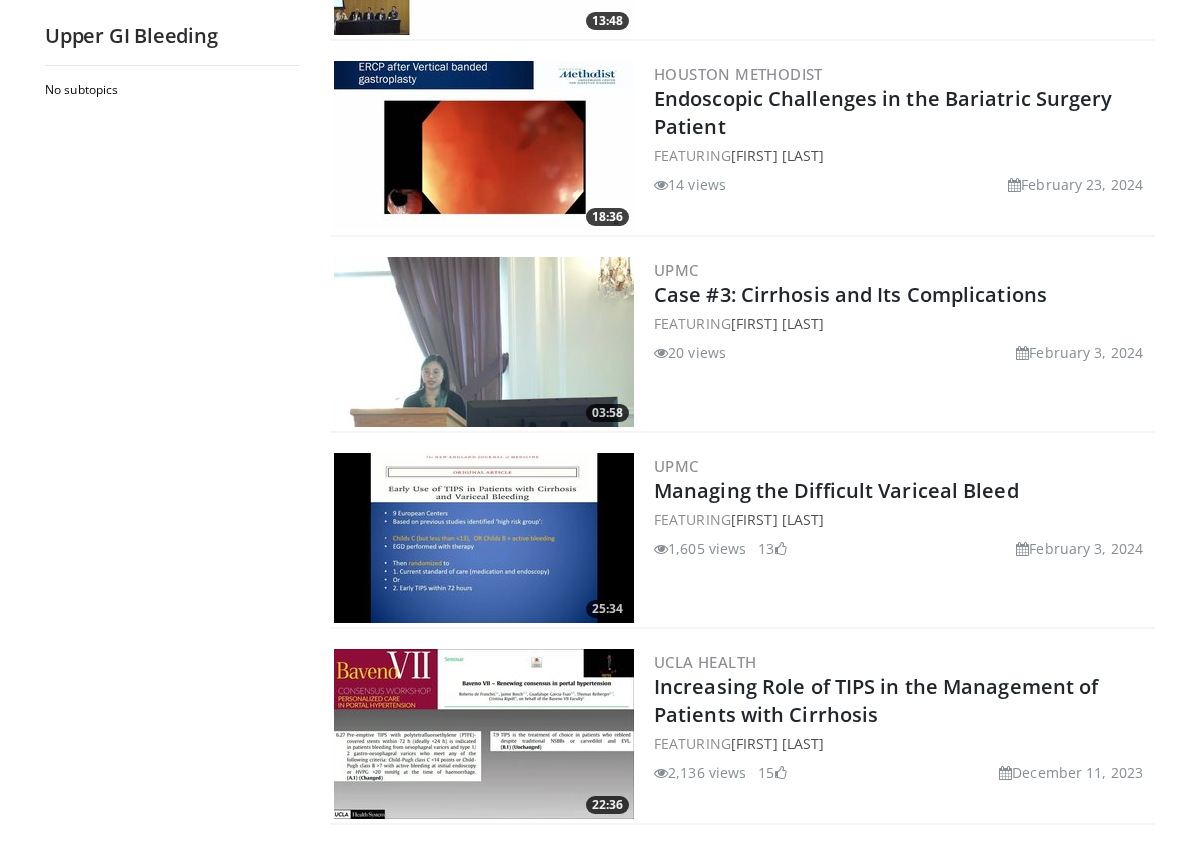scroll, scrollTop: 1734, scrollLeft: 0, axis: vertical 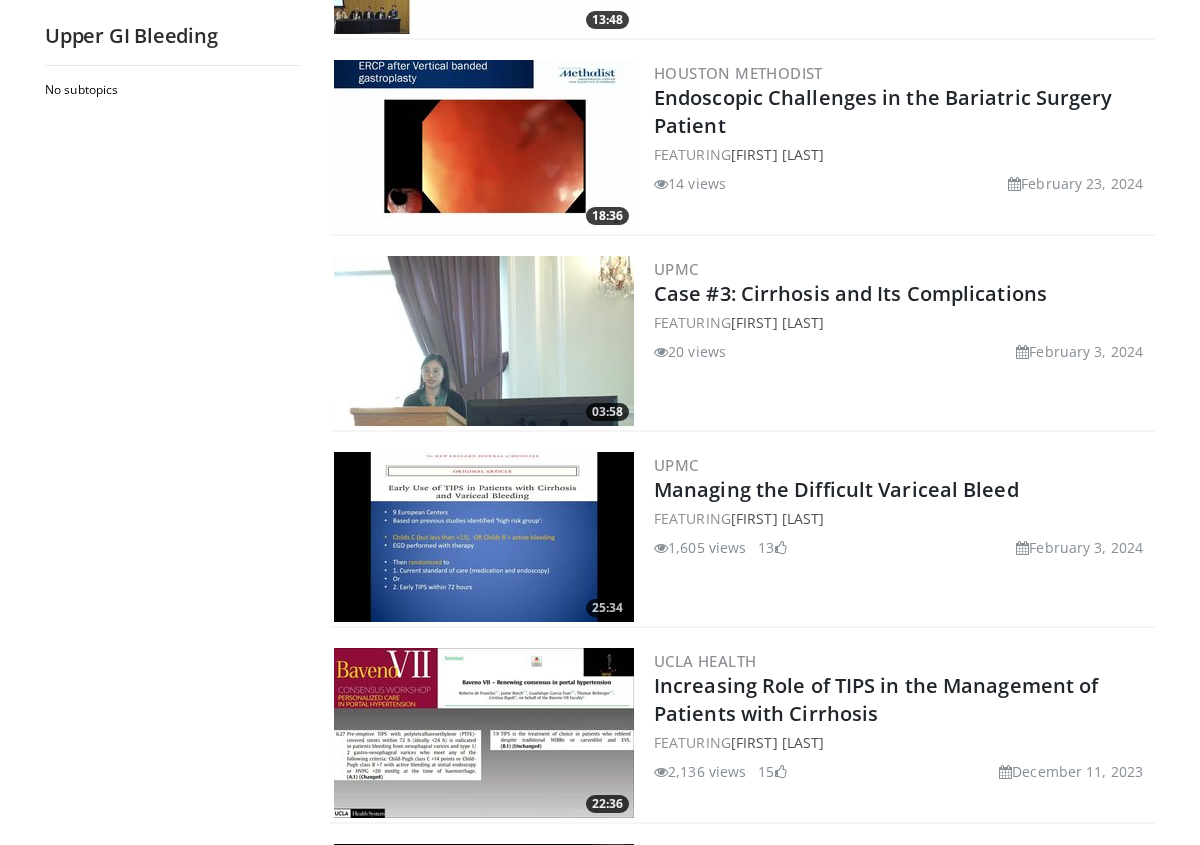 click at bounding box center [484, 341] 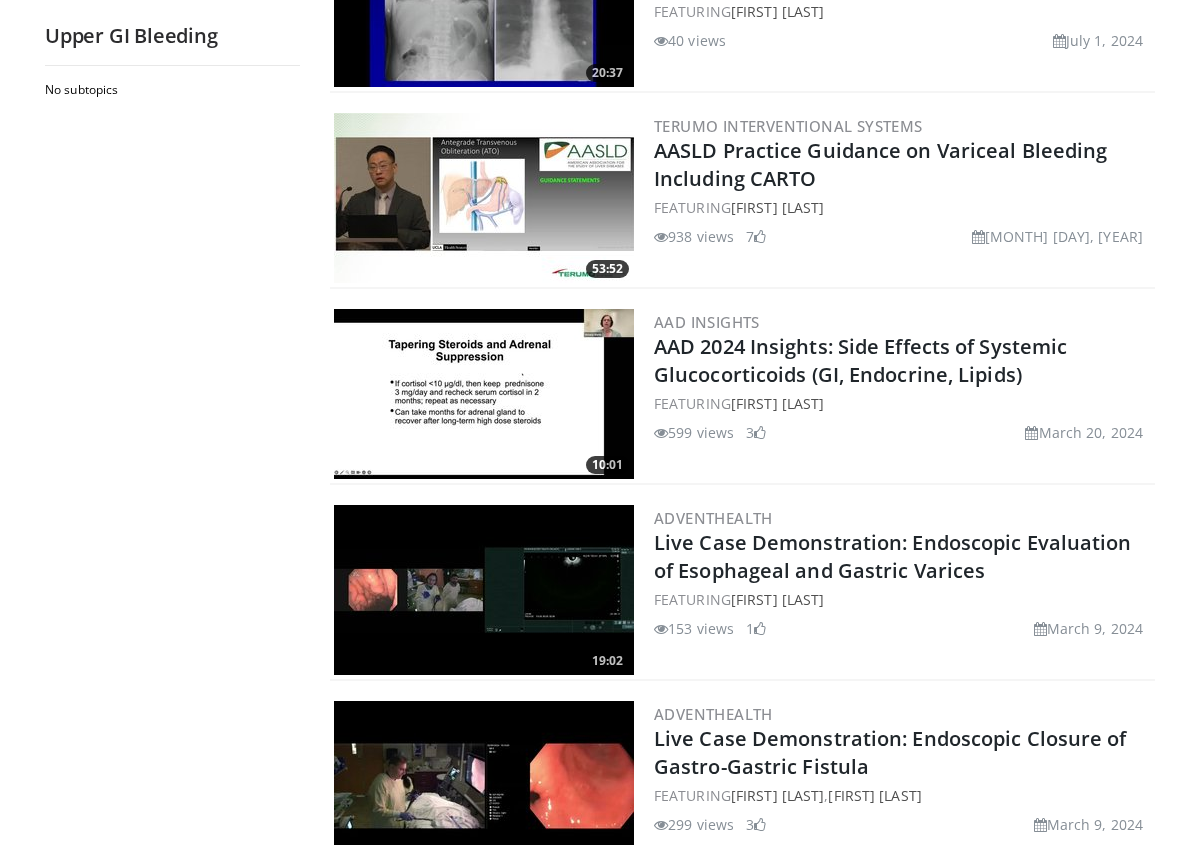 scroll, scrollTop: 0, scrollLeft: 0, axis: both 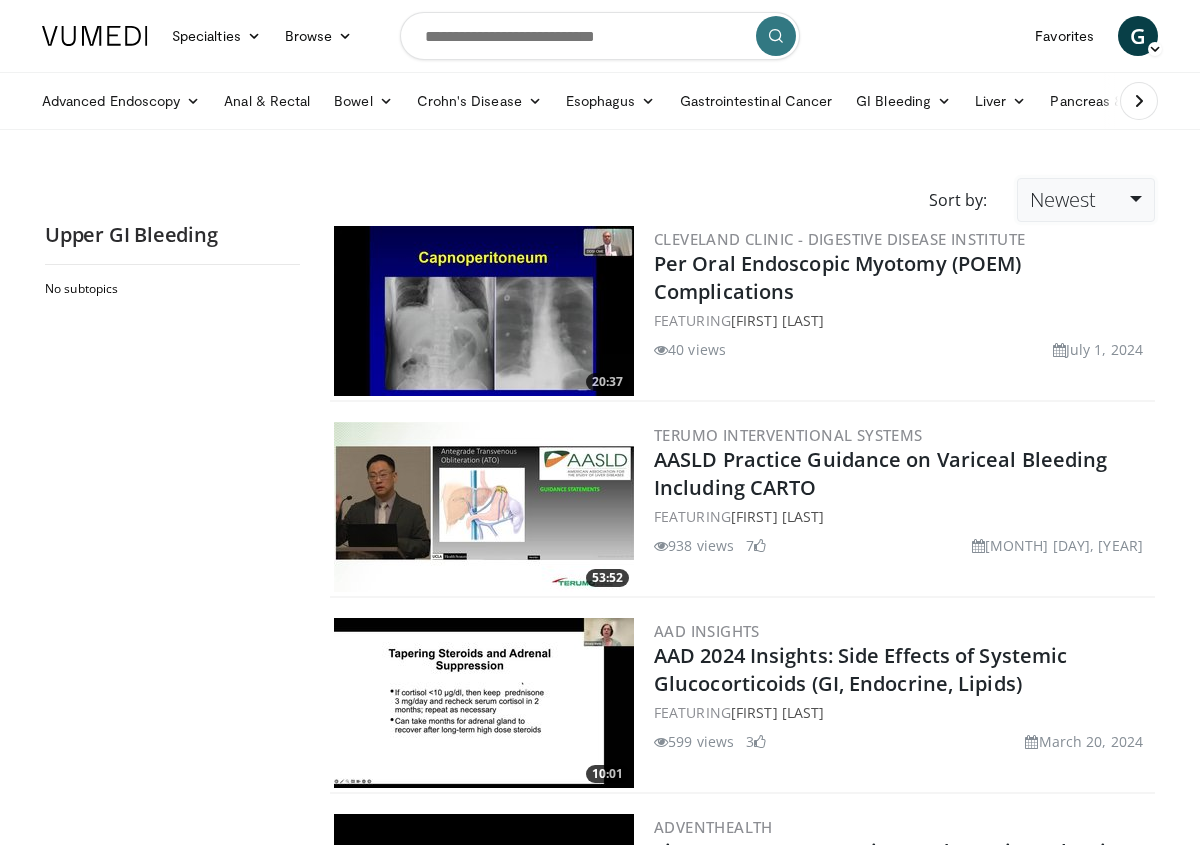 click on "Newest" at bounding box center [1086, 200] 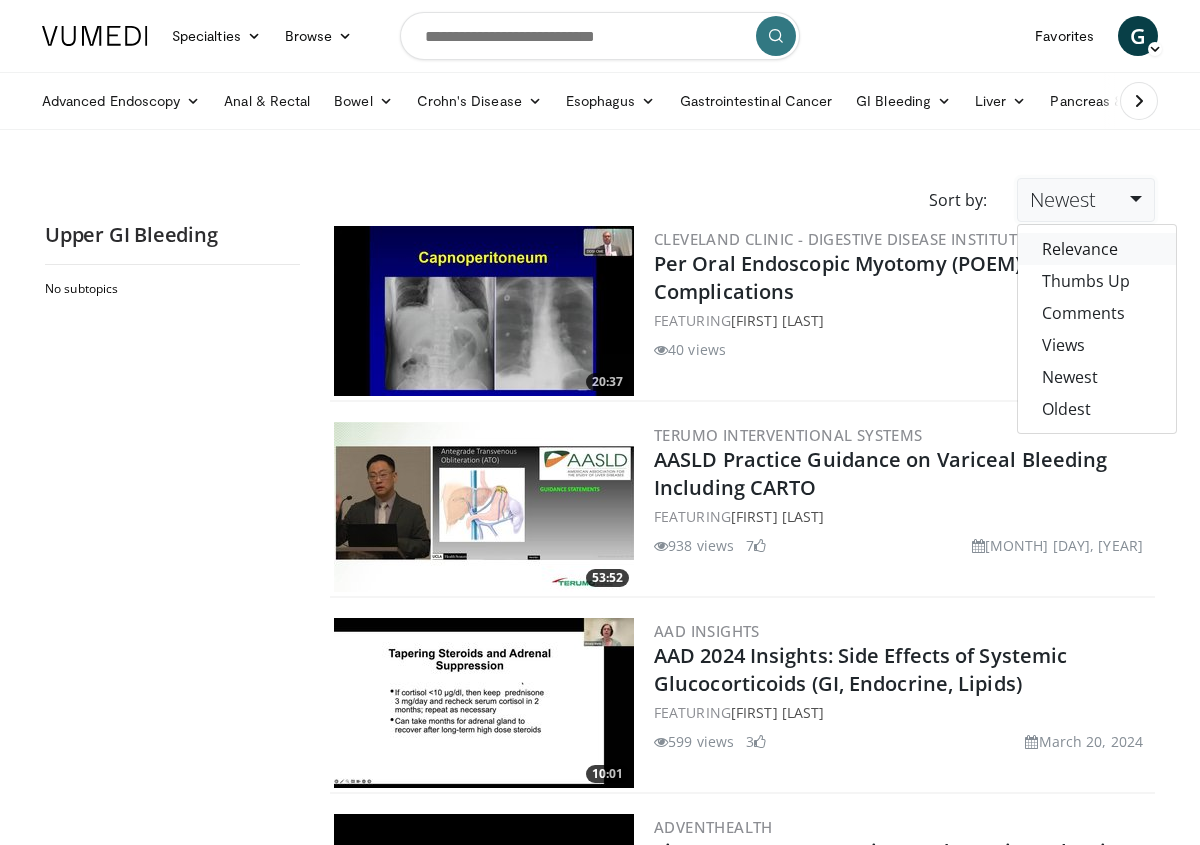 click on "Relevance" at bounding box center (1097, 249) 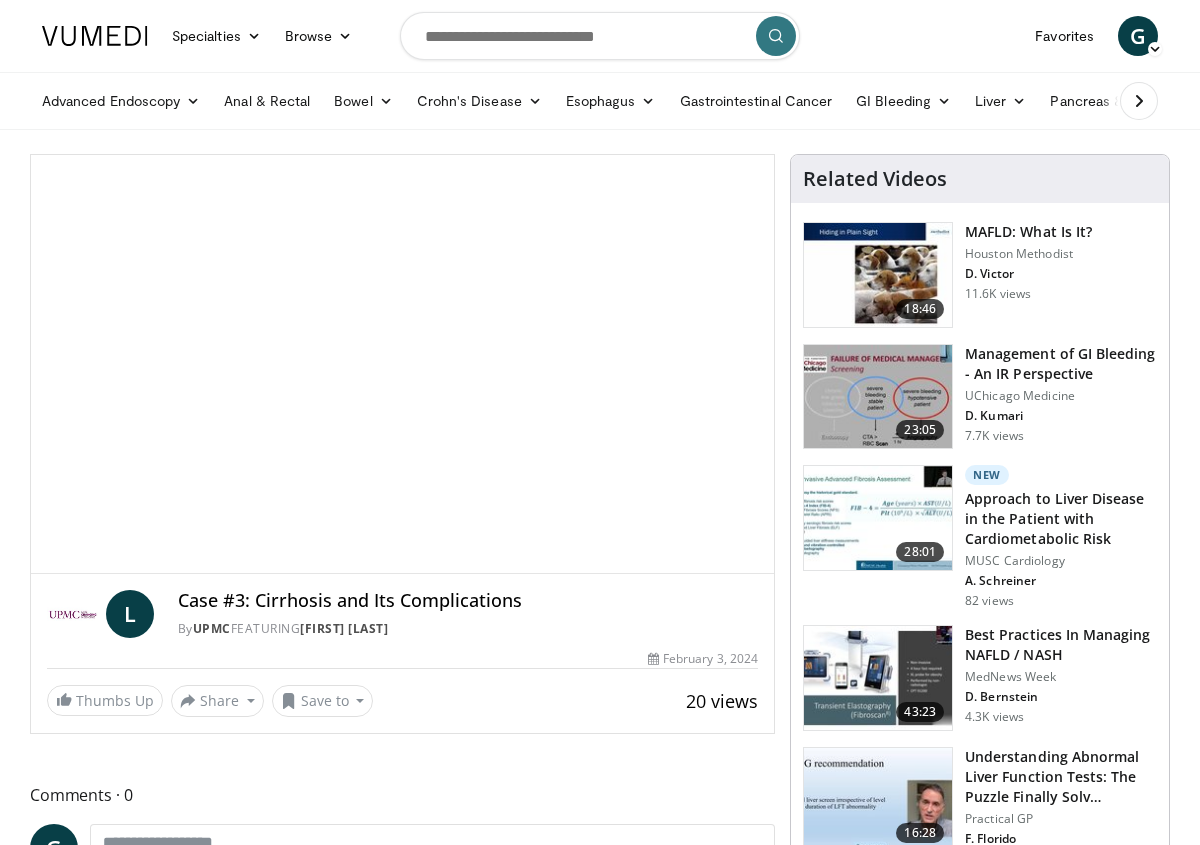 scroll, scrollTop: 0, scrollLeft: 0, axis: both 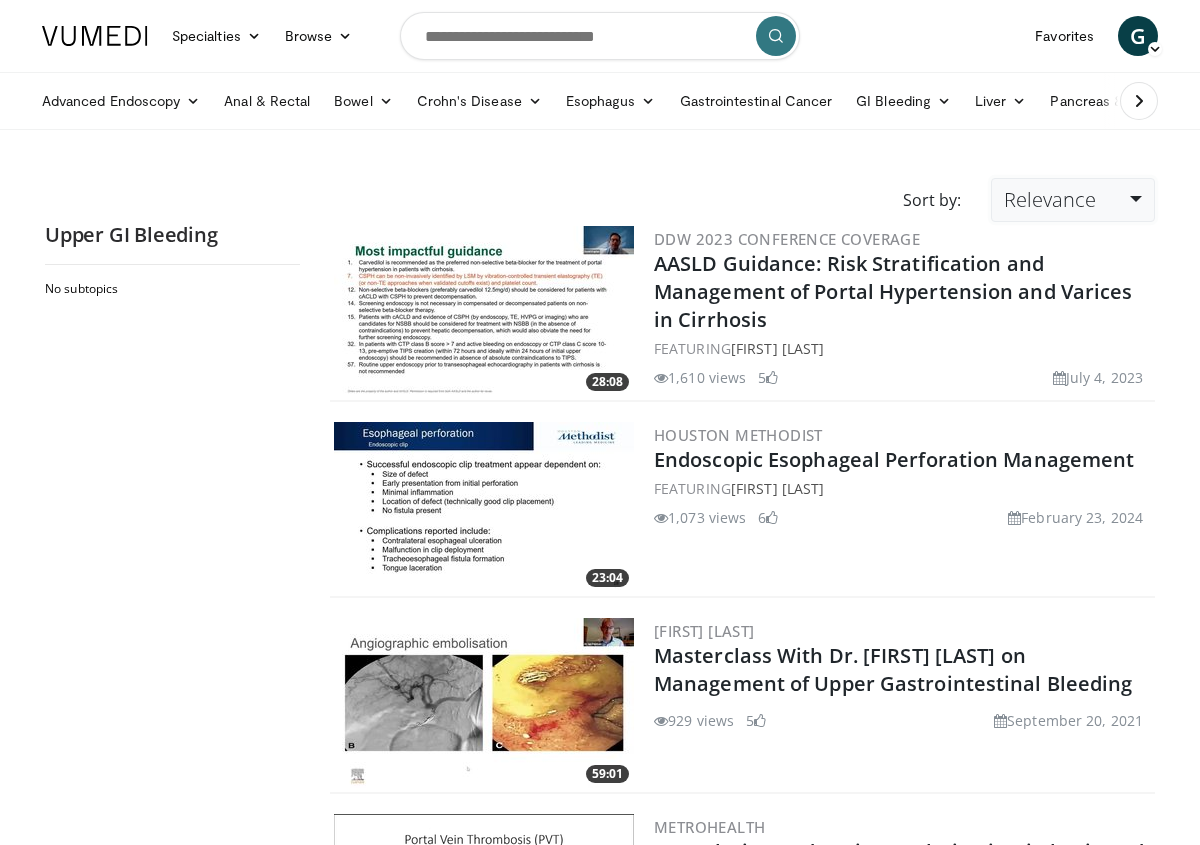 click on "Relevance" at bounding box center [1073, 200] 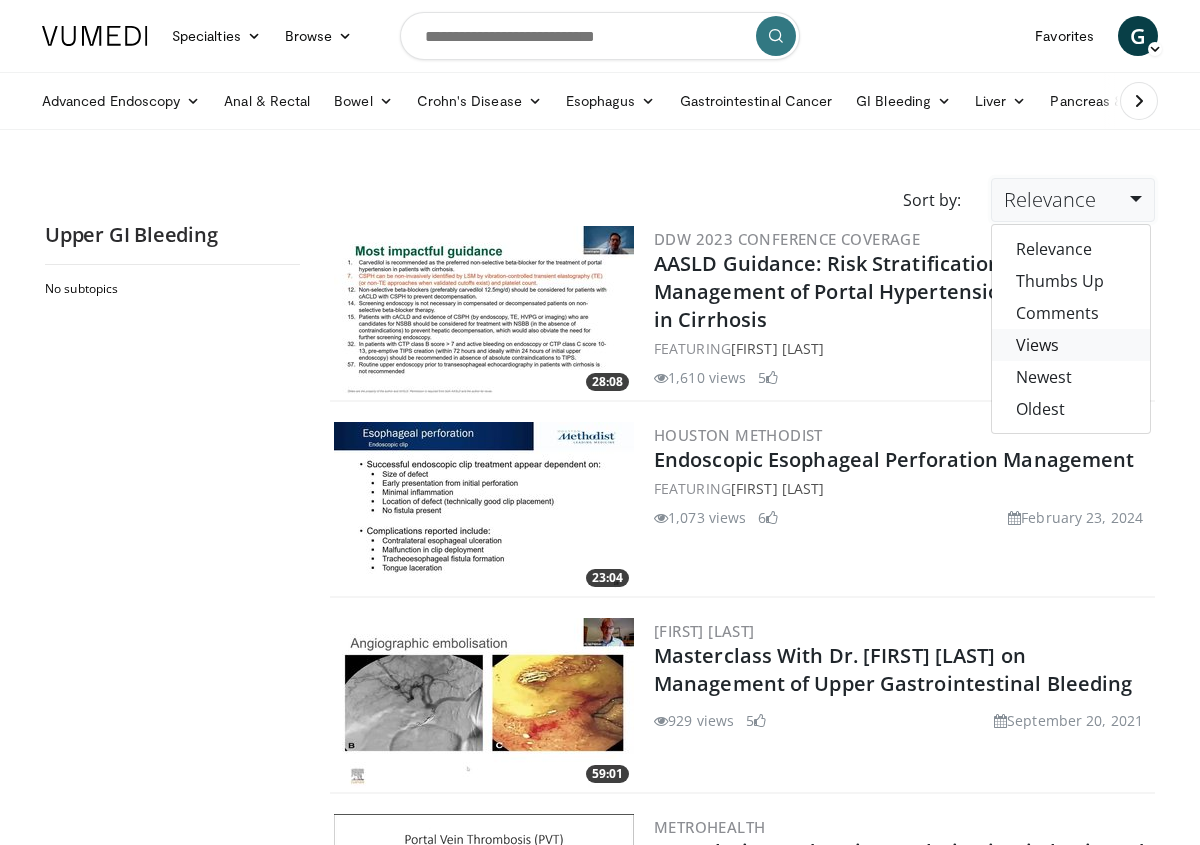 click on "Views" at bounding box center [1071, 345] 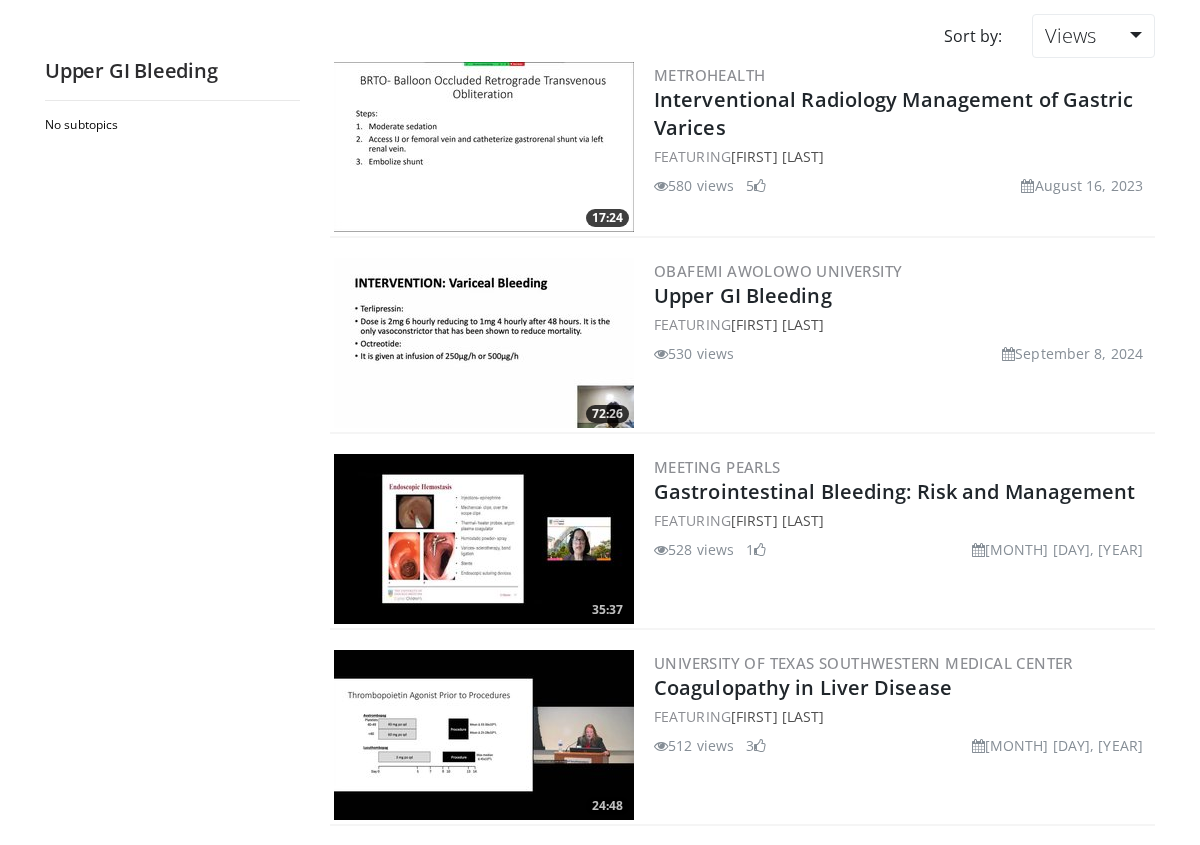 scroll, scrollTop: 0, scrollLeft: 0, axis: both 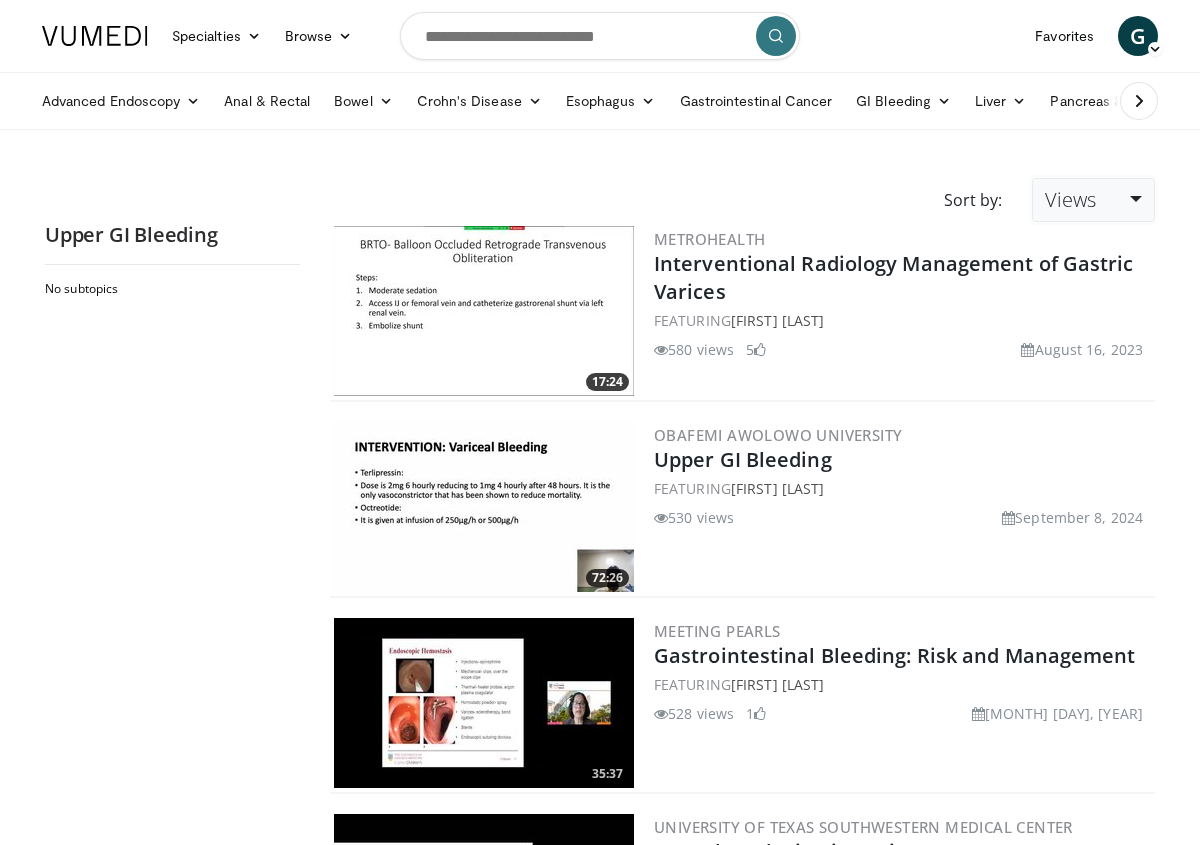 click on "Views" at bounding box center [1093, 200] 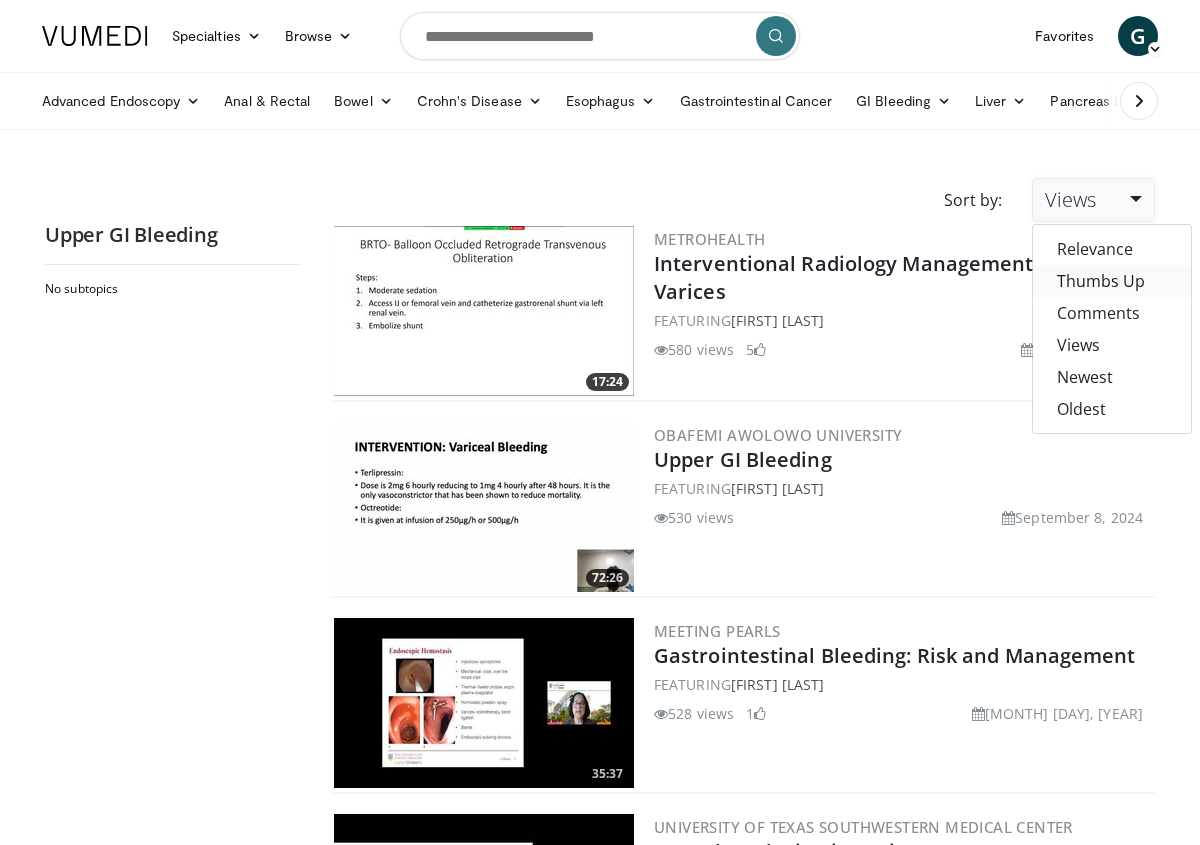 click on "Thumbs Up" at bounding box center (1112, 281) 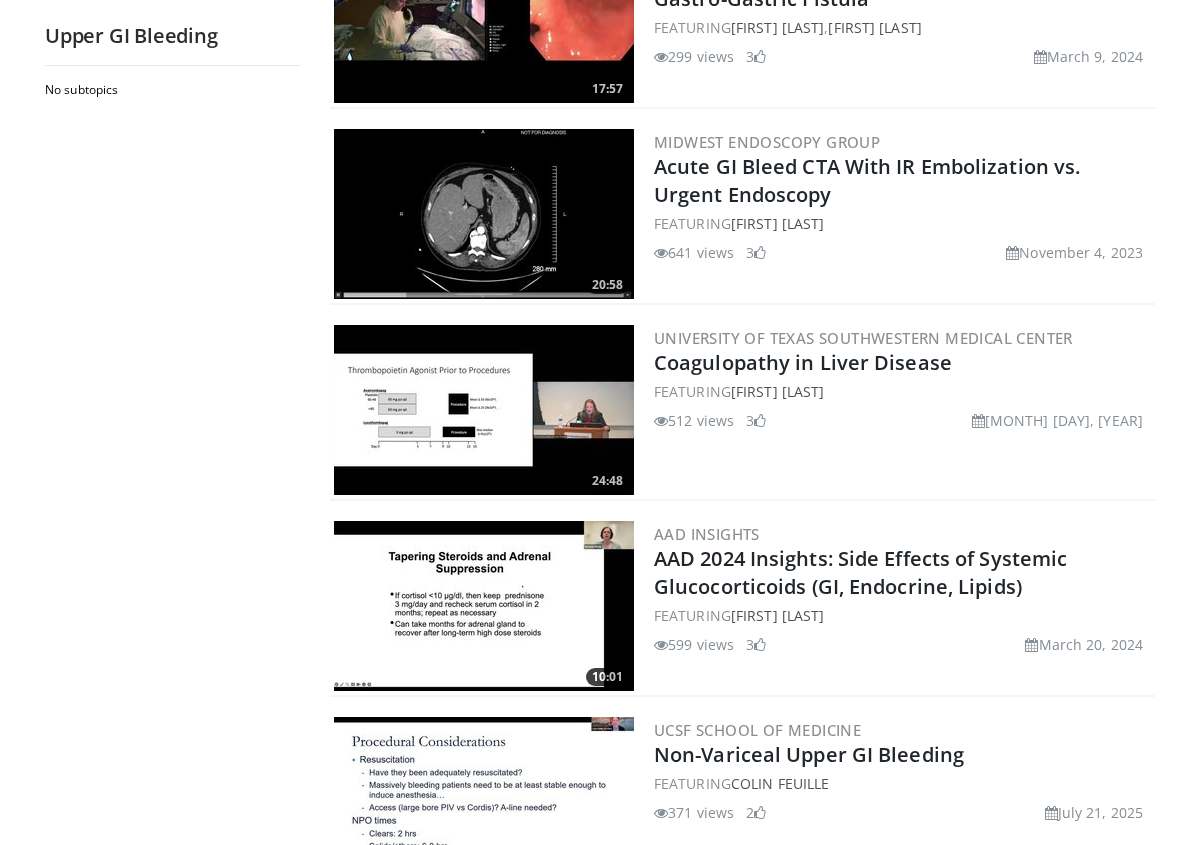 scroll, scrollTop: 0, scrollLeft: 0, axis: both 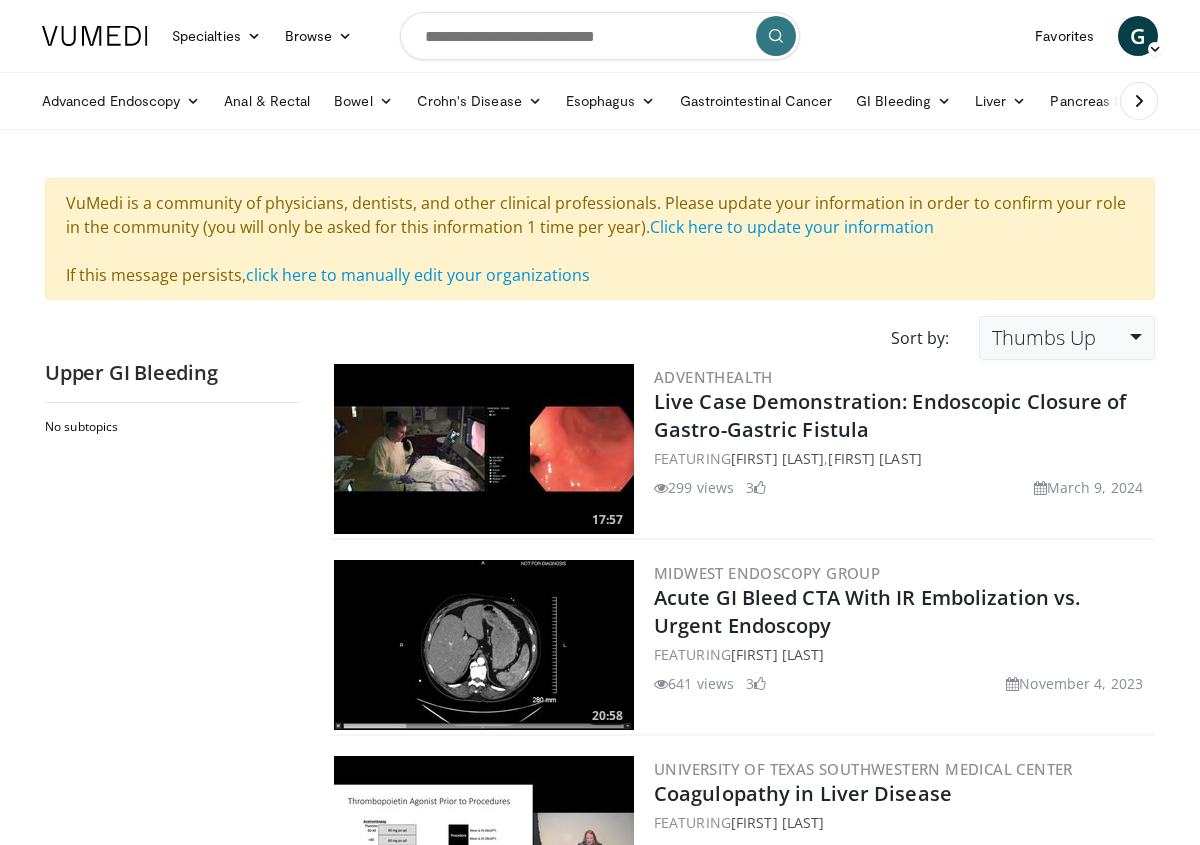 click on "Thumbs Up" at bounding box center [1067, 338] 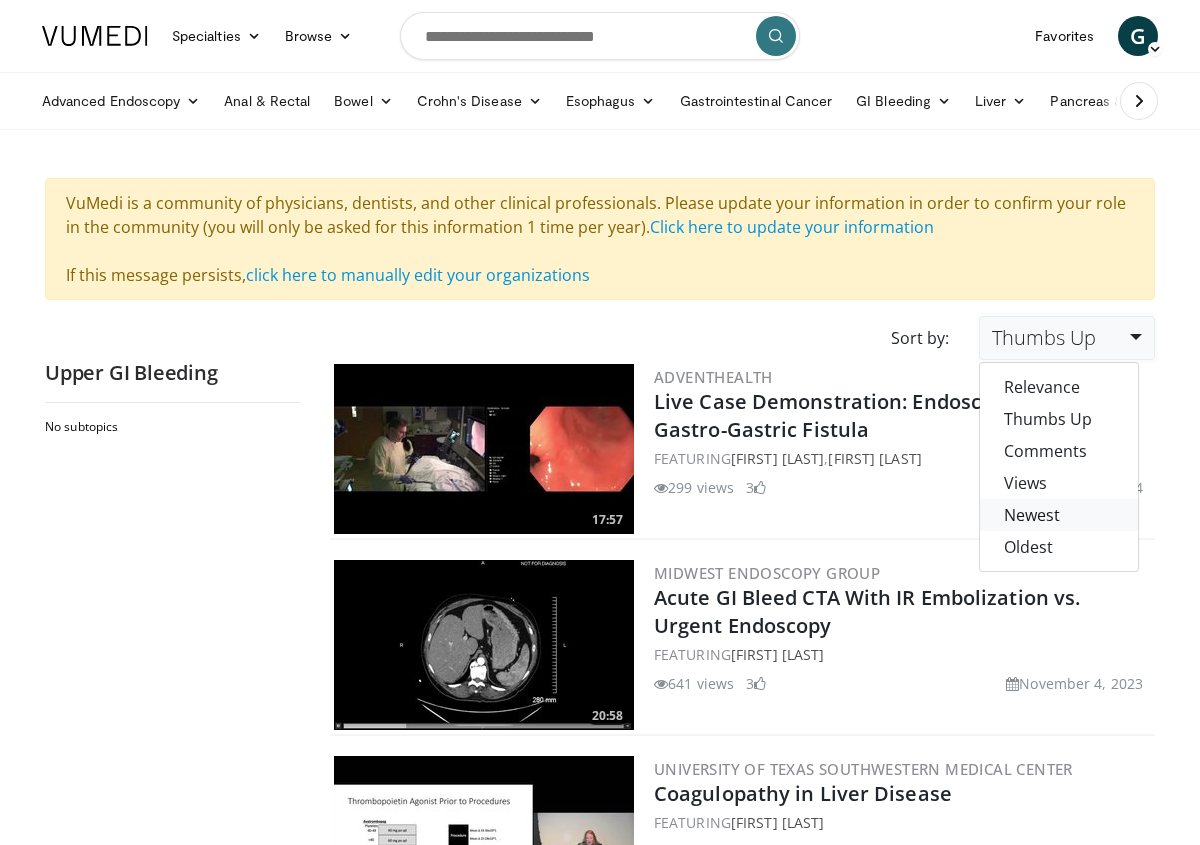 click on "Newest" at bounding box center (1059, 515) 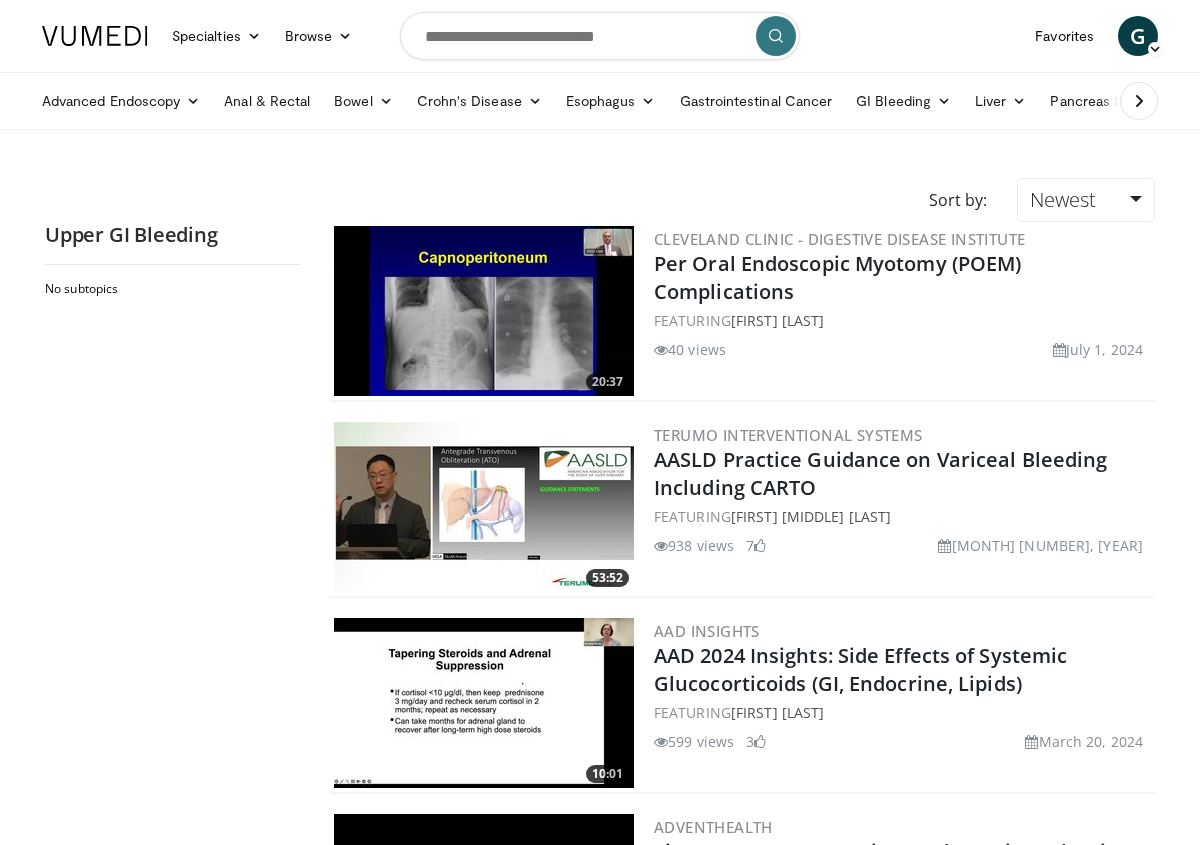 scroll, scrollTop: 0, scrollLeft: 0, axis: both 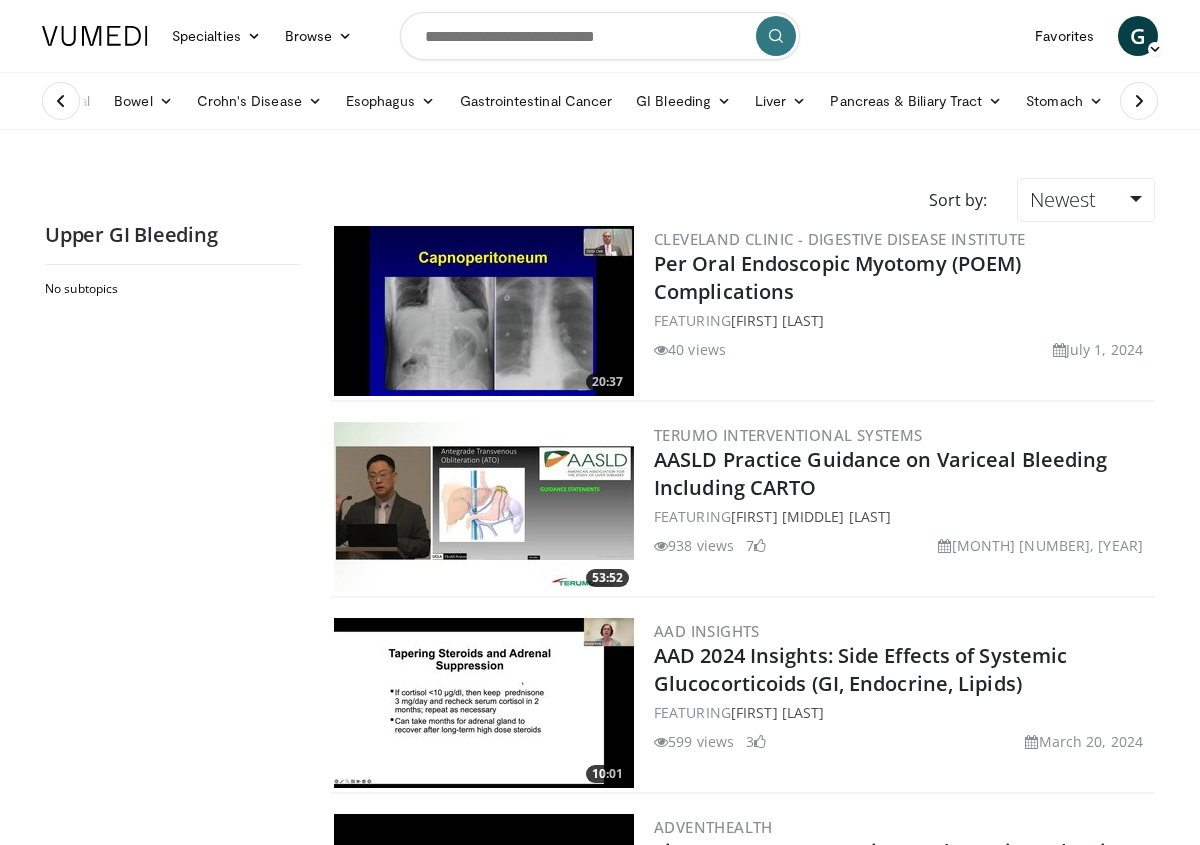 click at bounding box center [1139, 101] 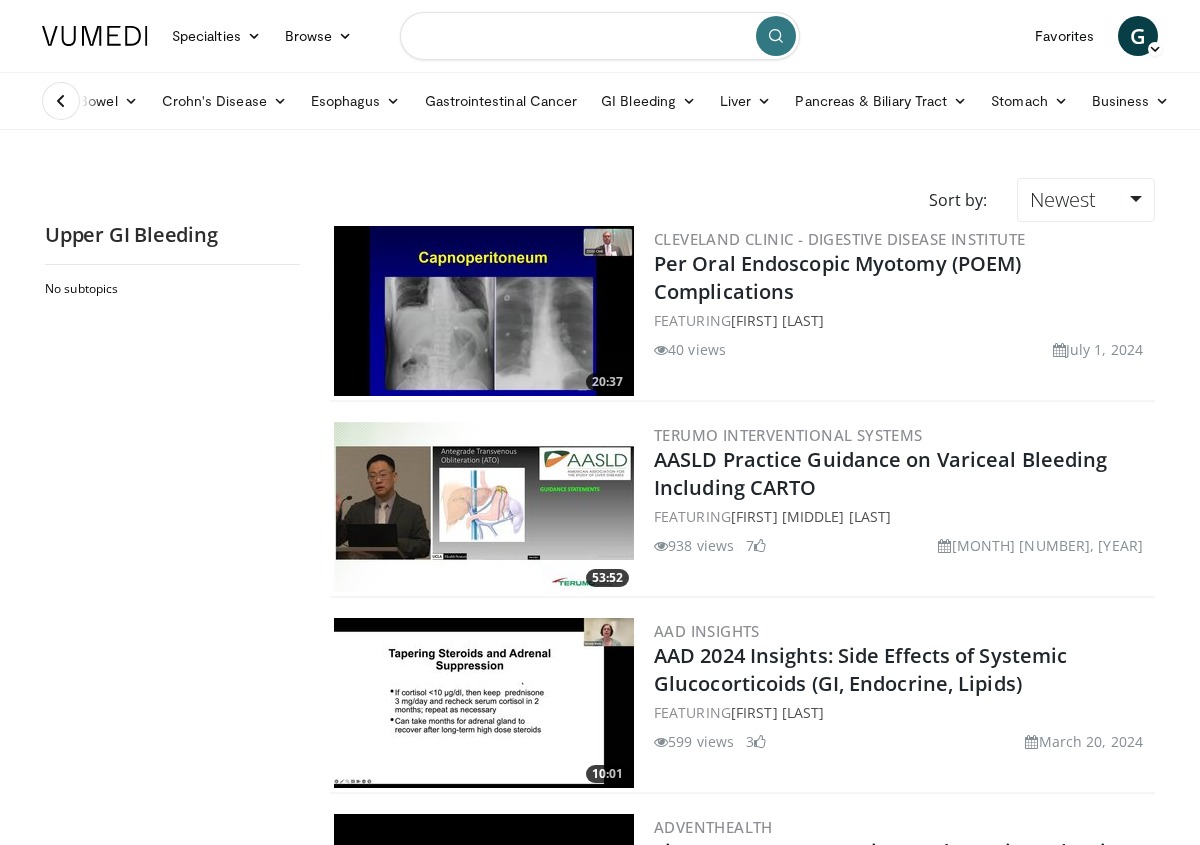 click at bounding box center [600, 36] 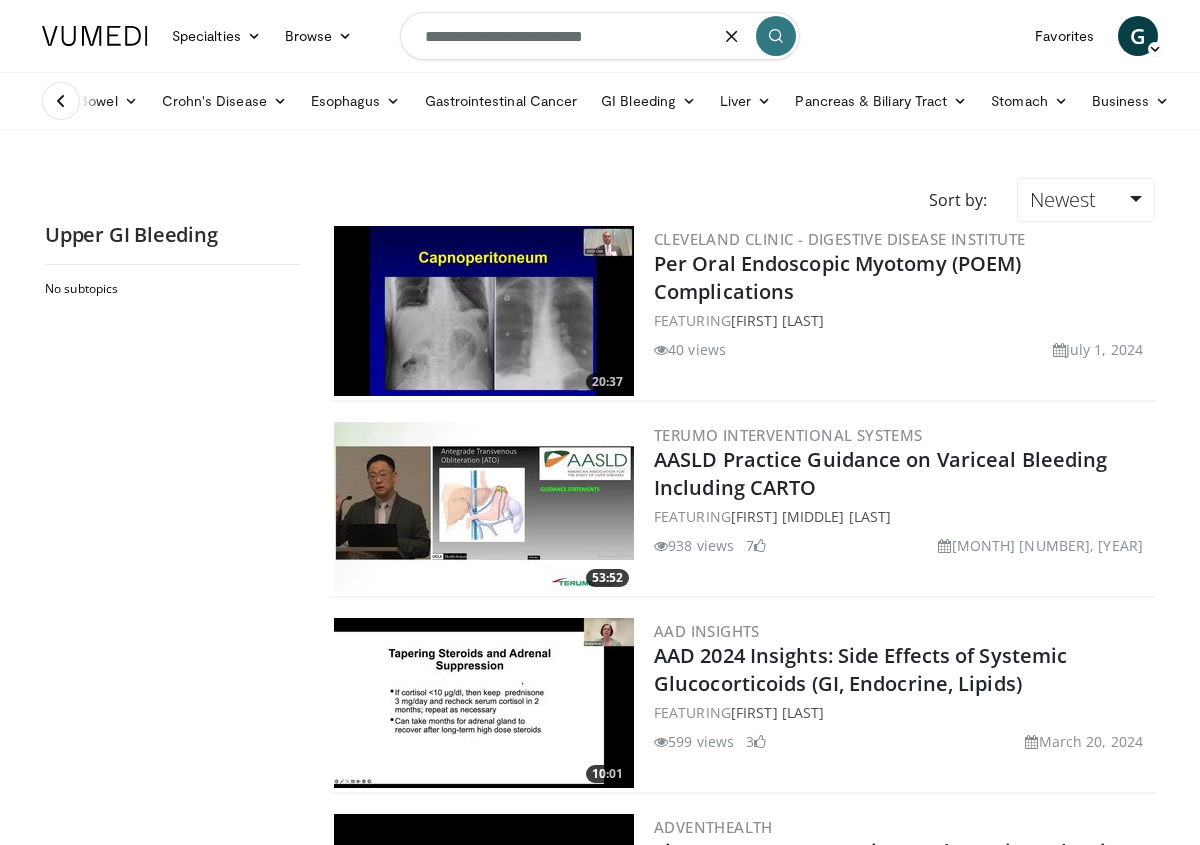 type on "**********" 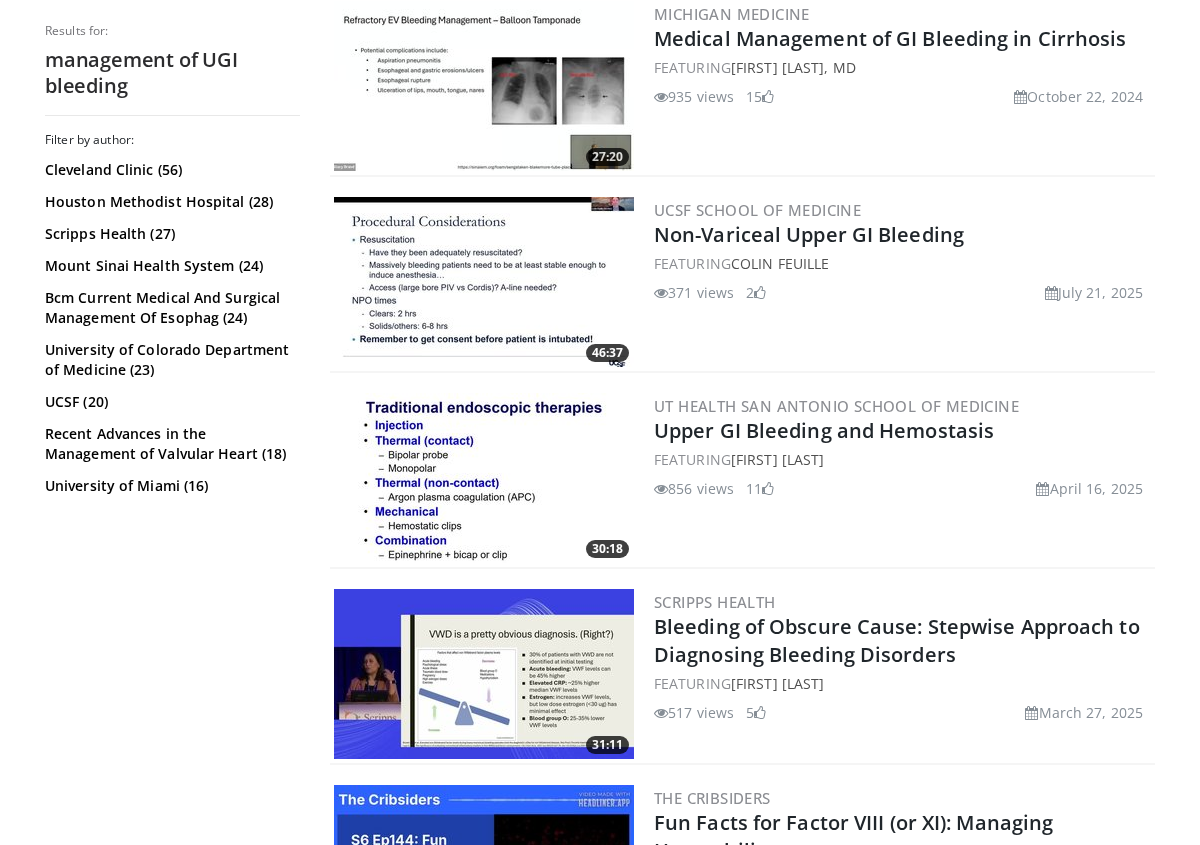 scroll, scrollTop: 1599, scrollLeft: 0, axis: vertical 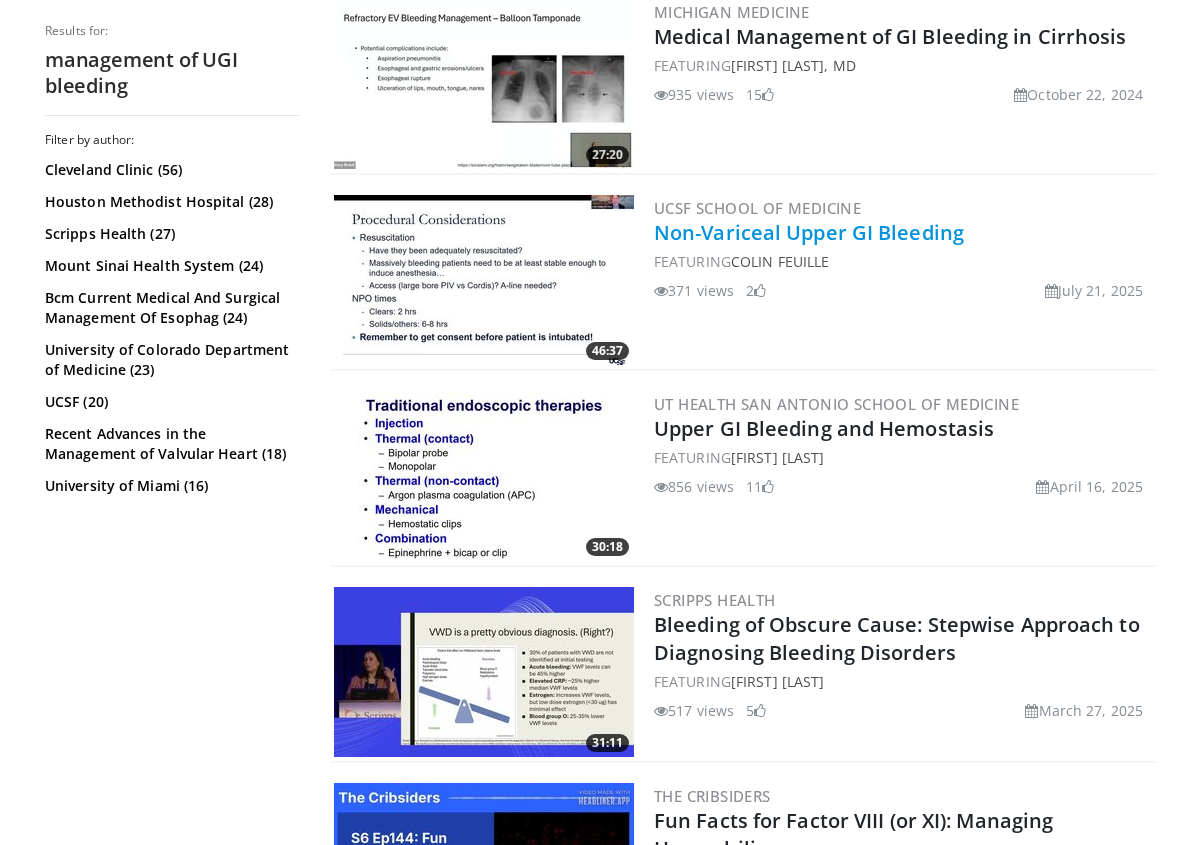 click on "Non-Variceal Upper GI Bleeding" at bounding box center [809, 232] 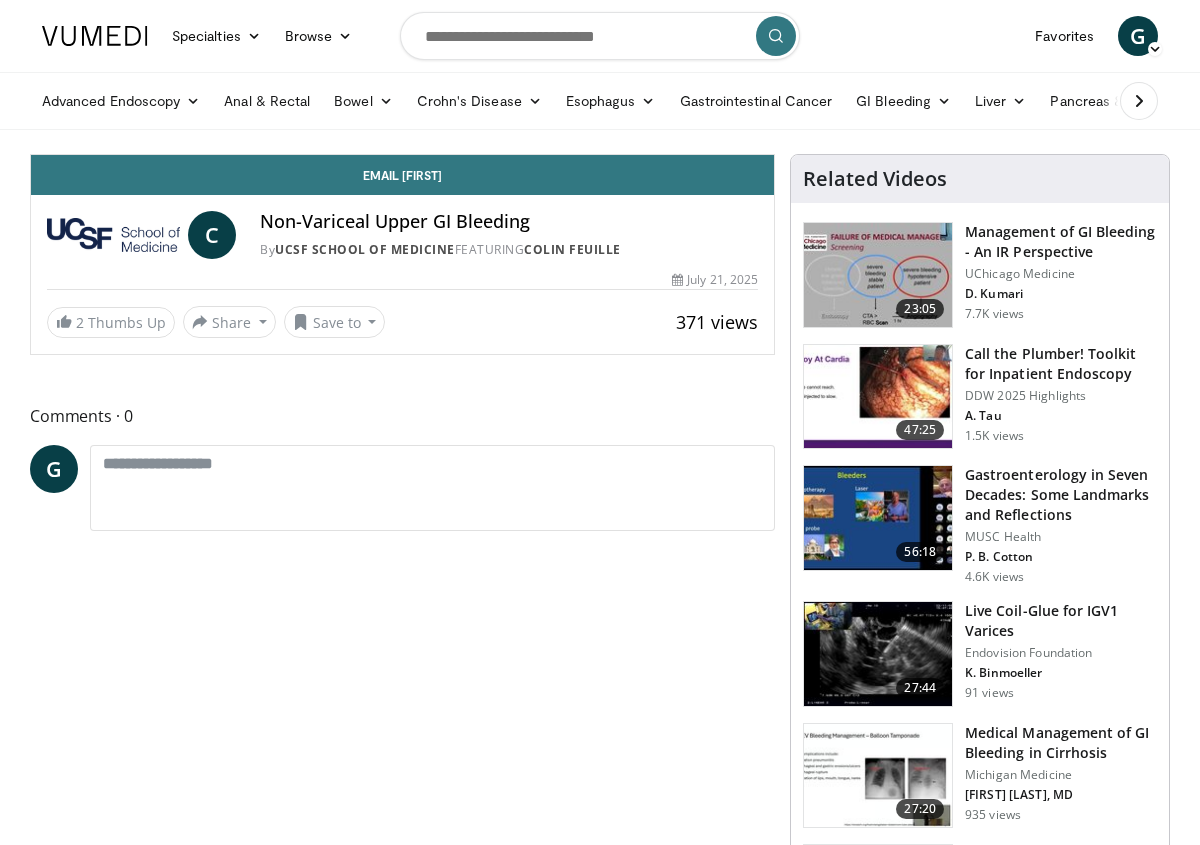 scroll, scrollTop: 0, scrollLeft: 0, axis: both 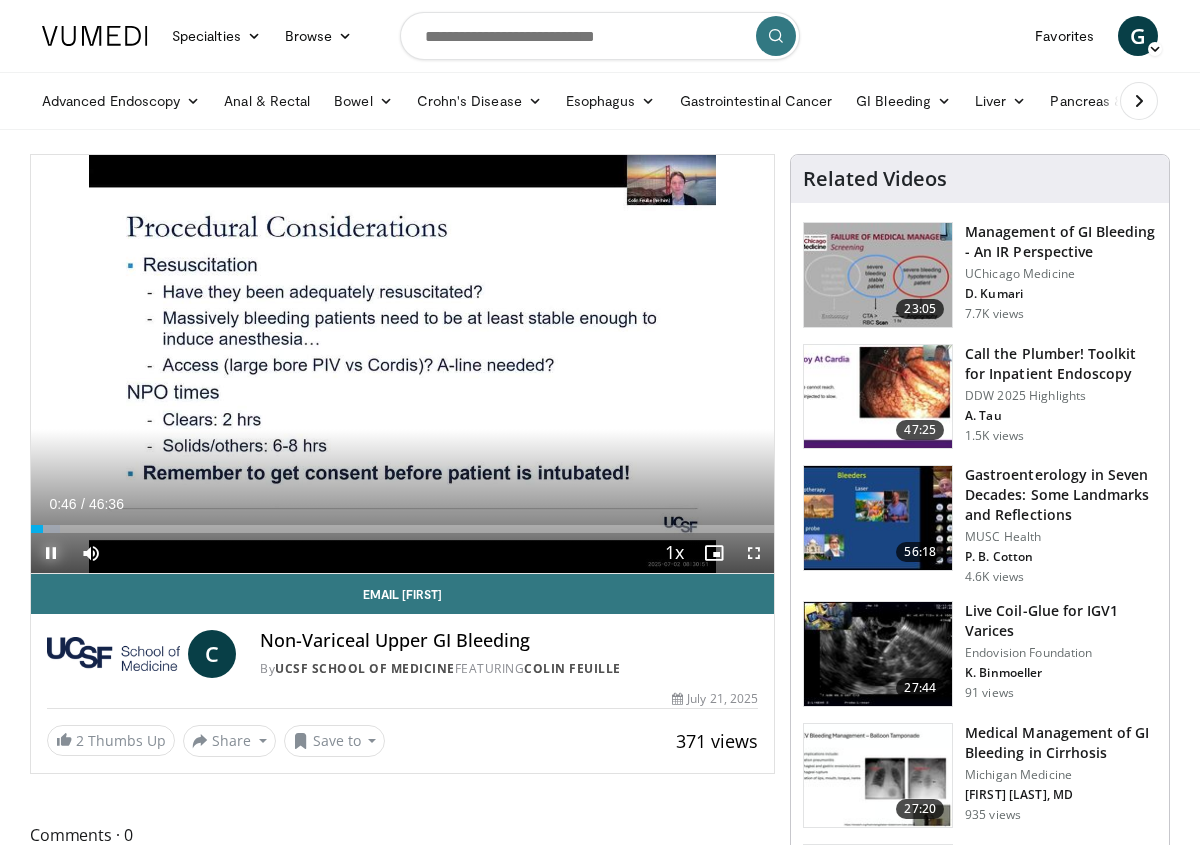 click at bounding box center [51, 553] 